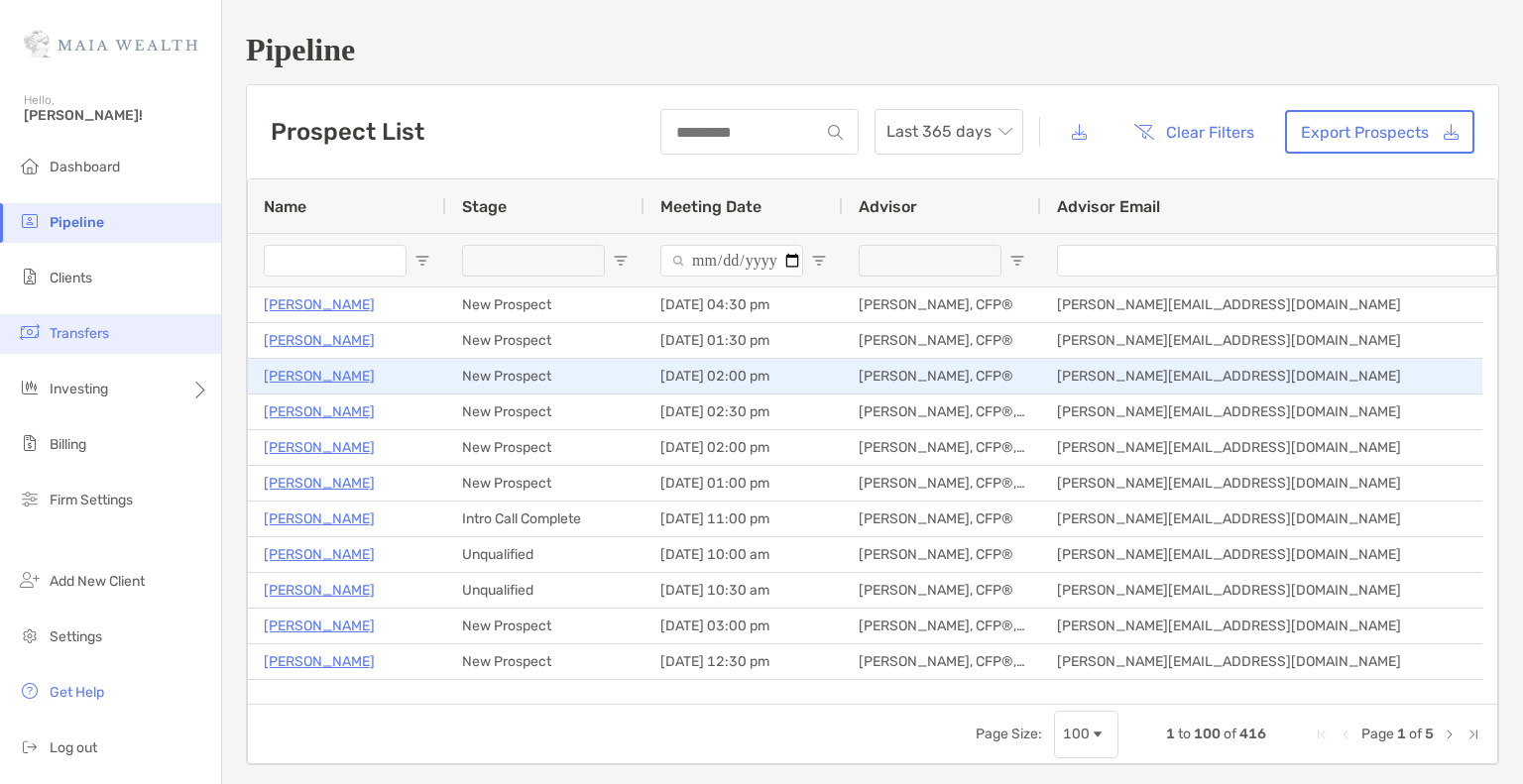 type on "*****" 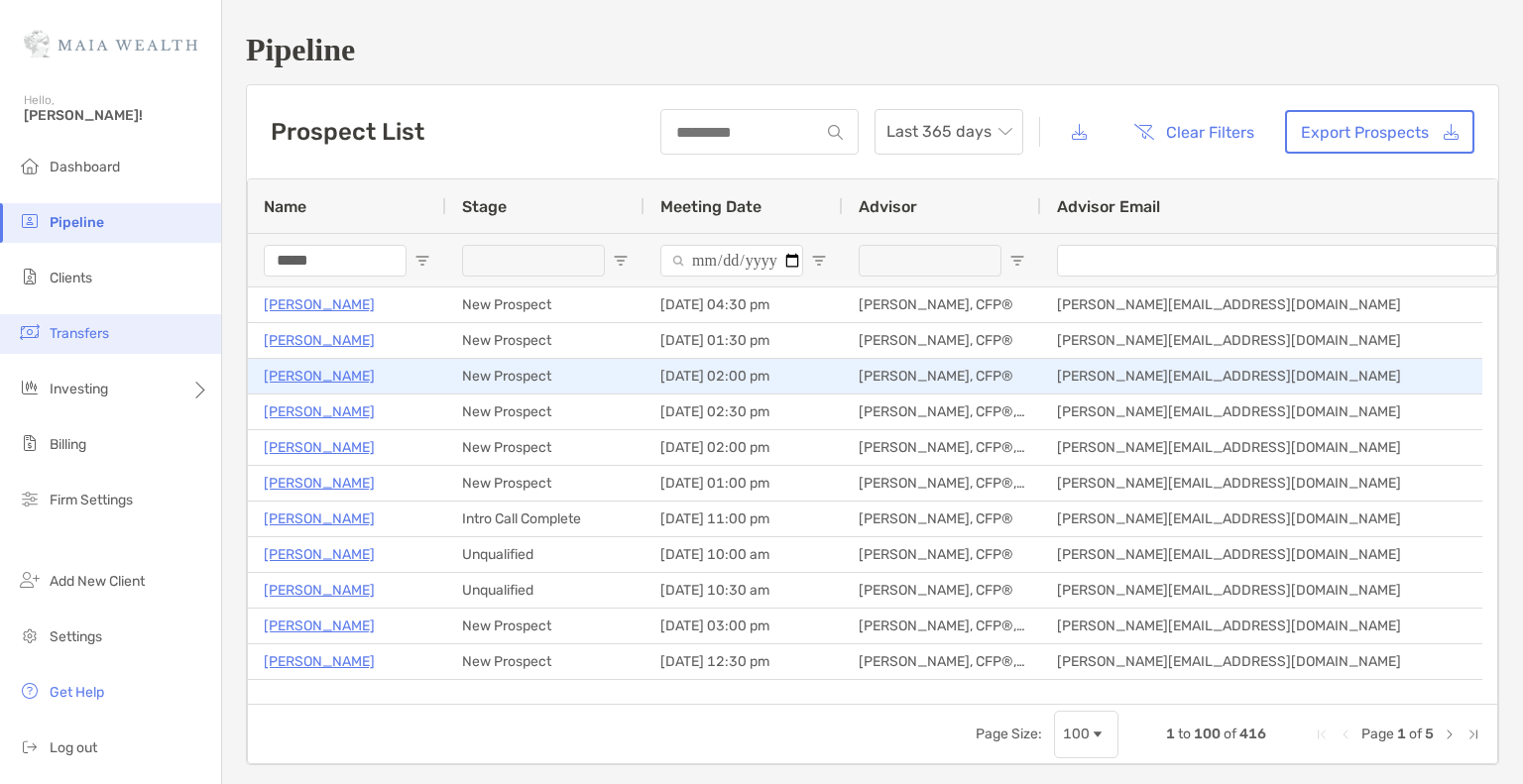 scroll, scrollTop: 0, scrollLeft: 0, axis: both 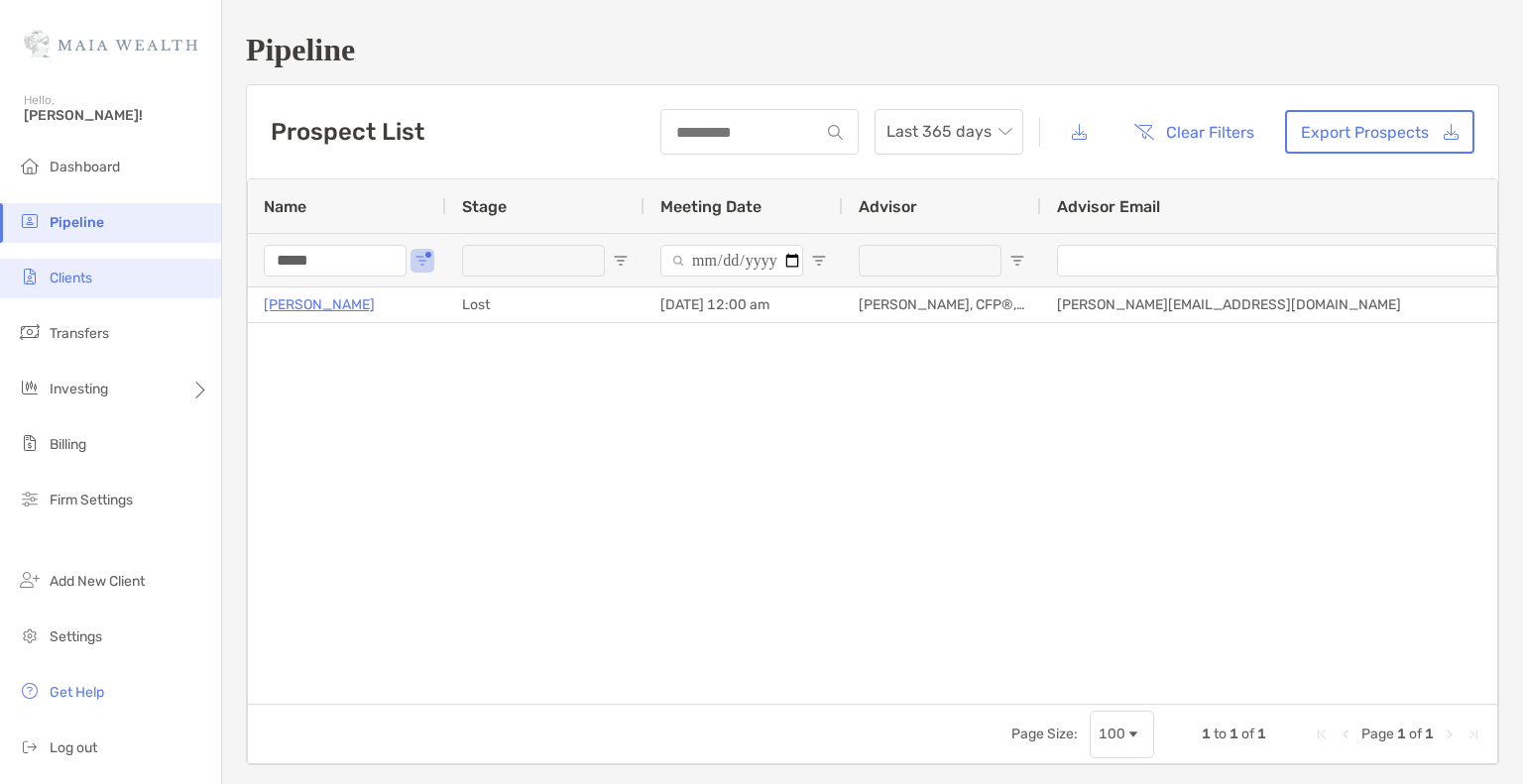 click on "Clients" at bounding box center (70, 278) 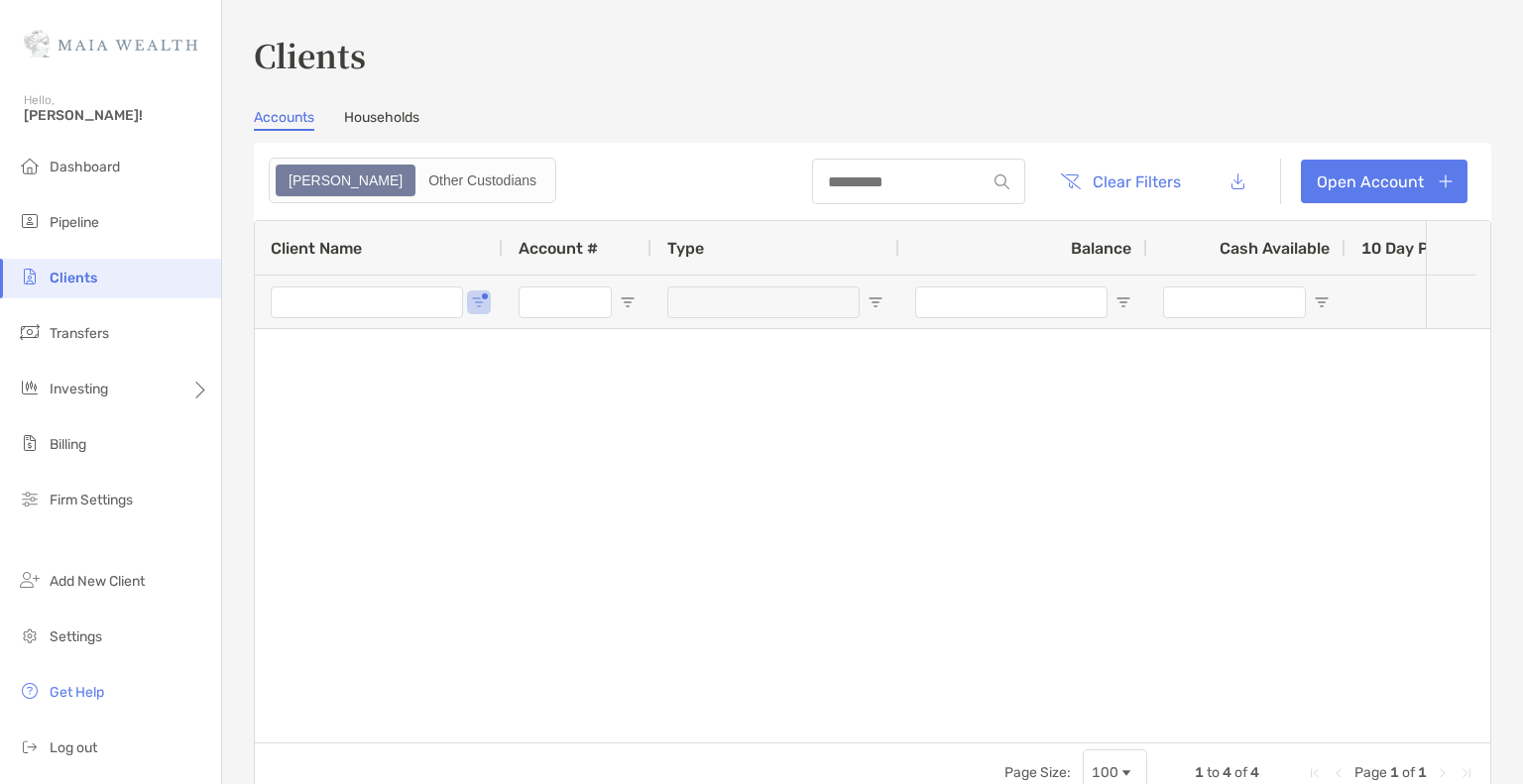 type on "*****" 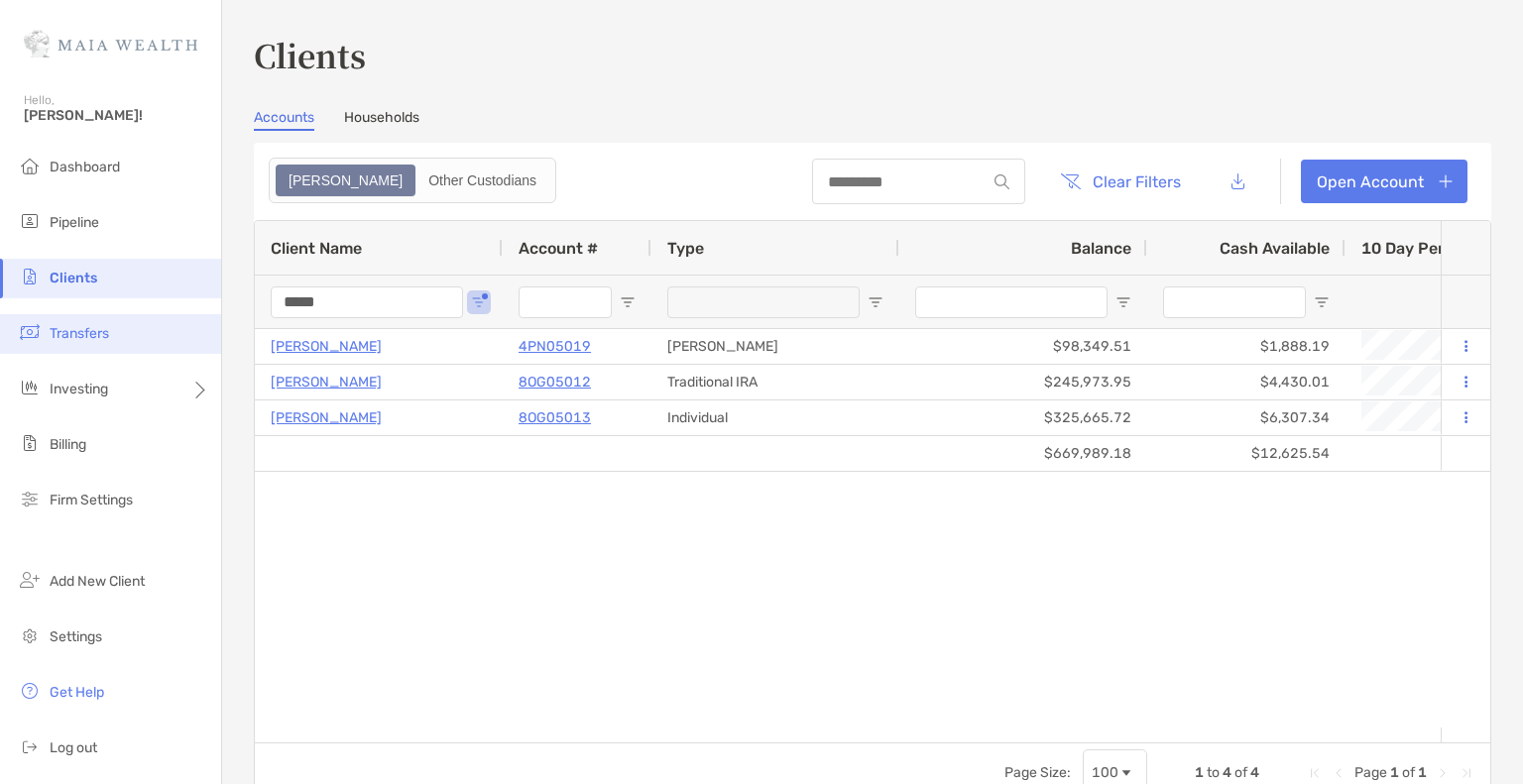 drag, startPoint x: 392, startPoint y: 298, endPoint x: 175, endPoint y: 332, distance: 219.64744 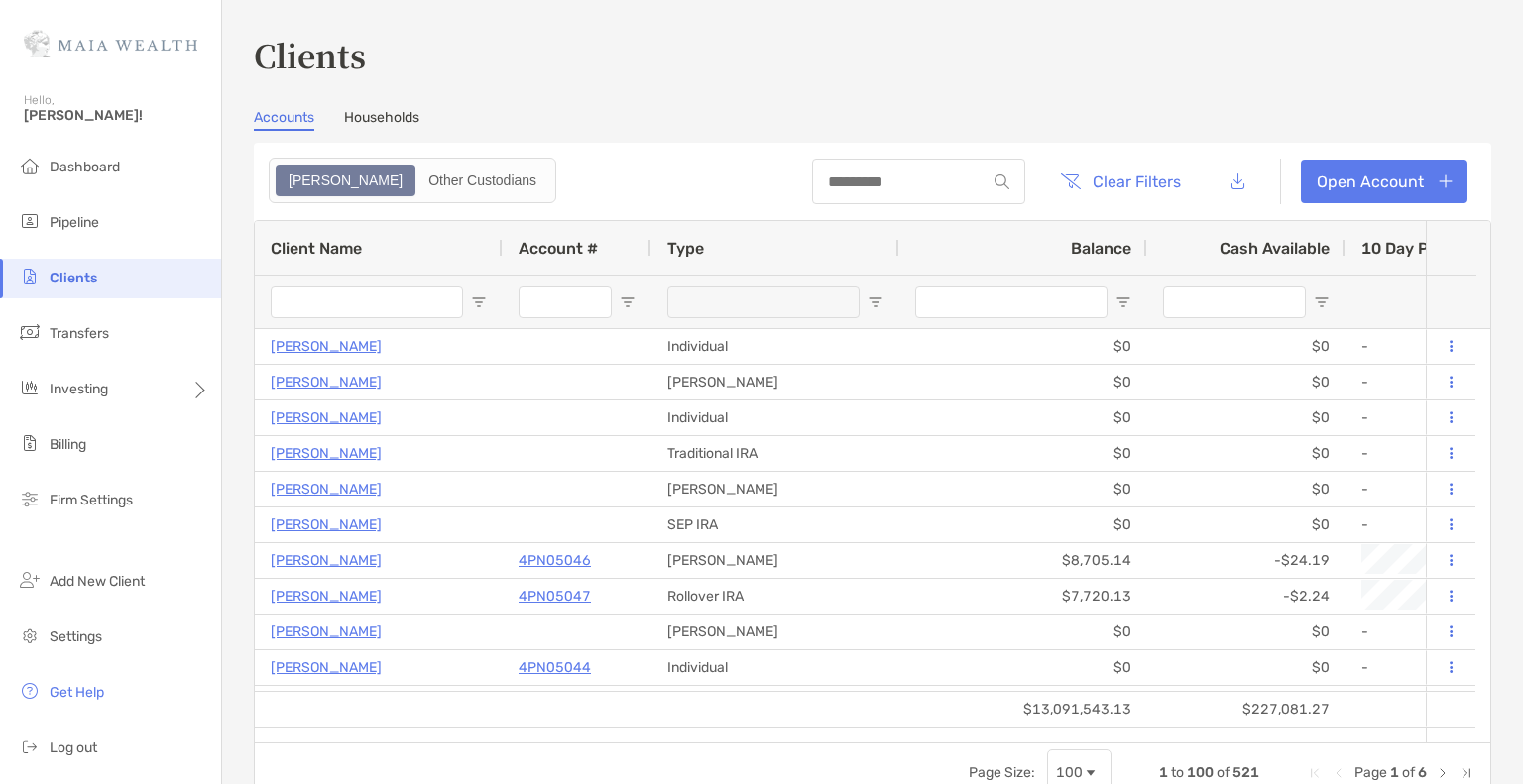 type 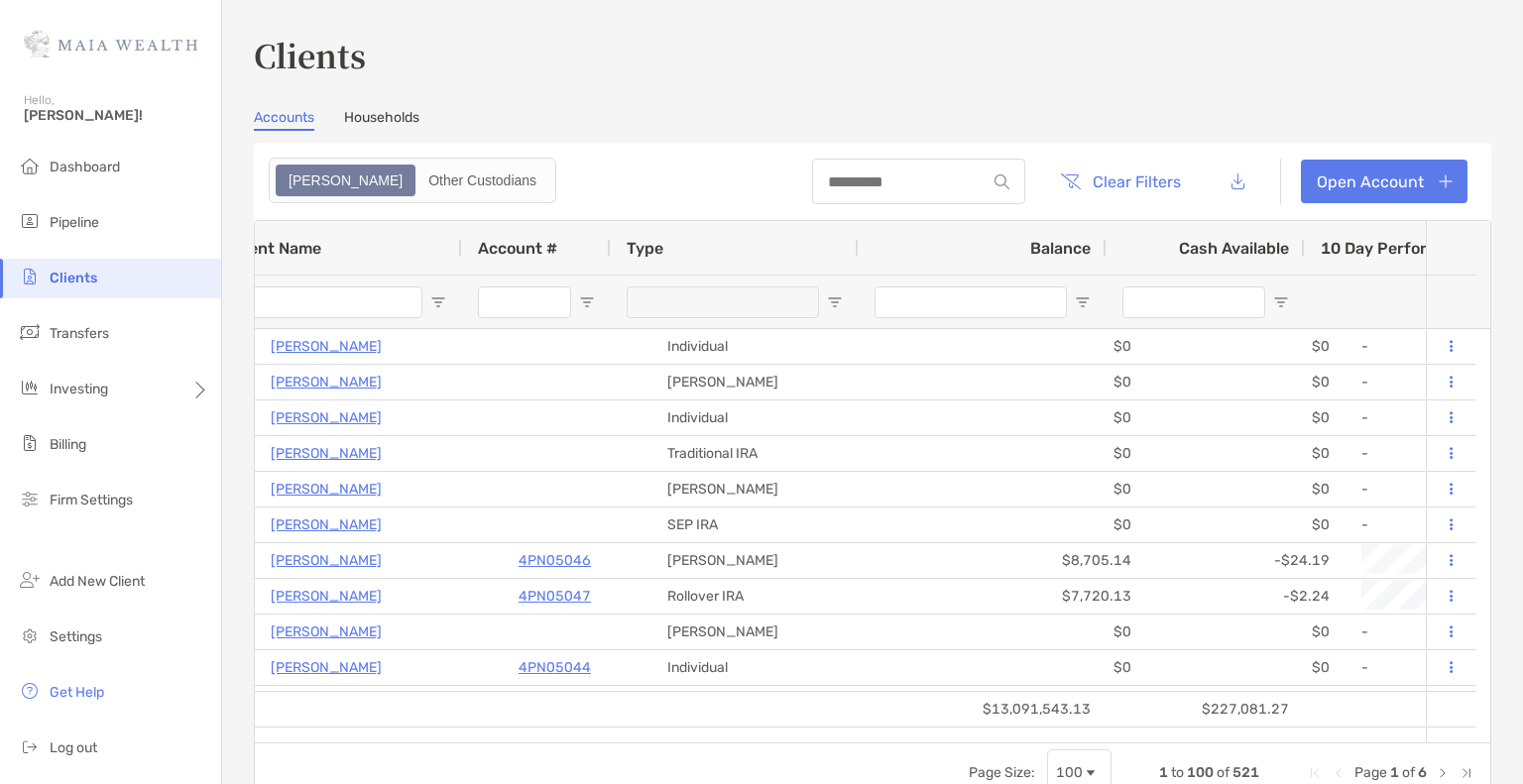 scroll, scrollTop: 0, scrollLeft: 41, axis: horizontal 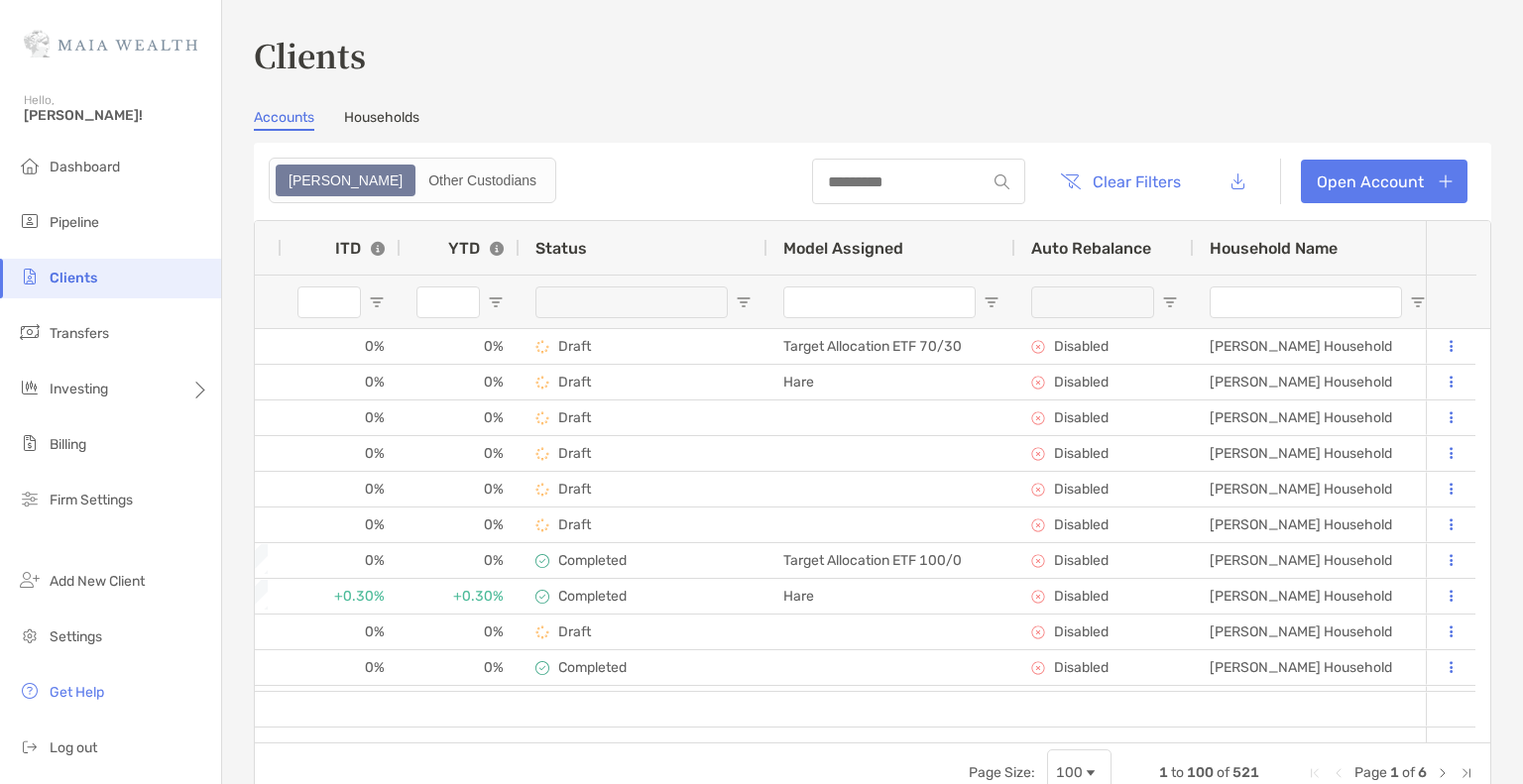 click on "Model Assigned" at bounding box center [843, 248] 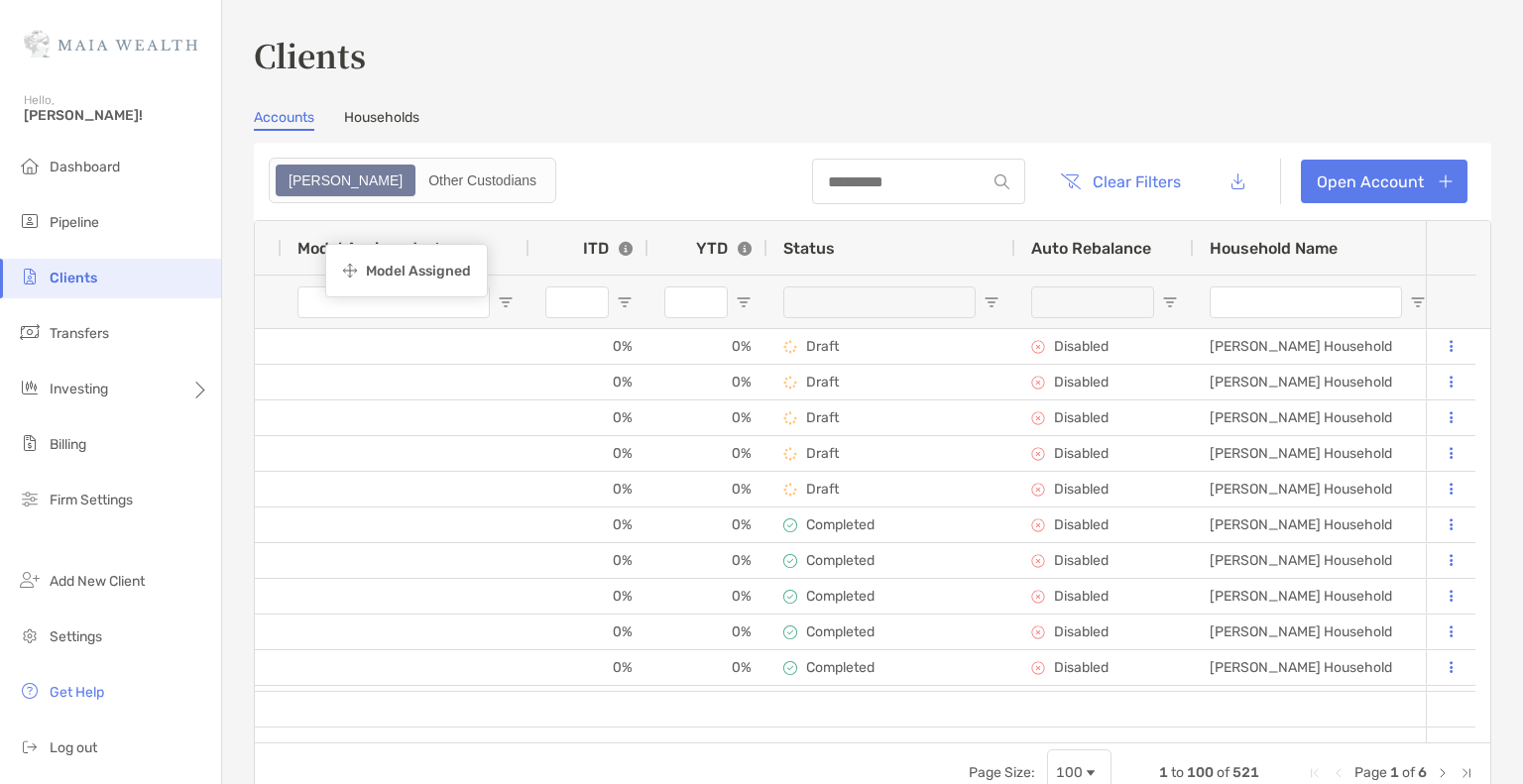 drag, startPoint x: 828, startPoint y: 254, endPoint x: 333, endPoint y: 247, distance: 495.0495 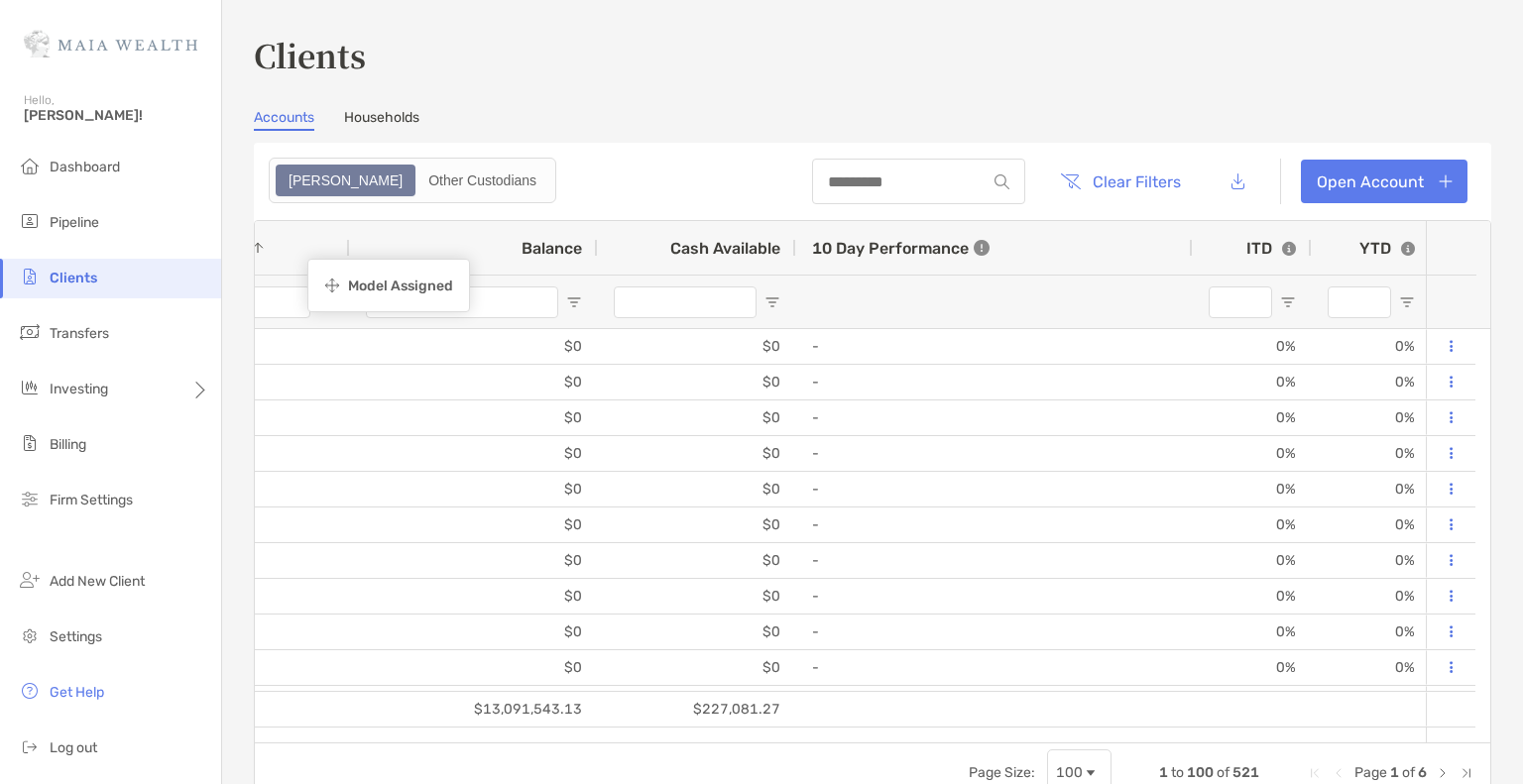 drag, startPoint x: 1022, startPoint y: 269, endPoint x: 310, endPoint y: 264, distance: 712.0176 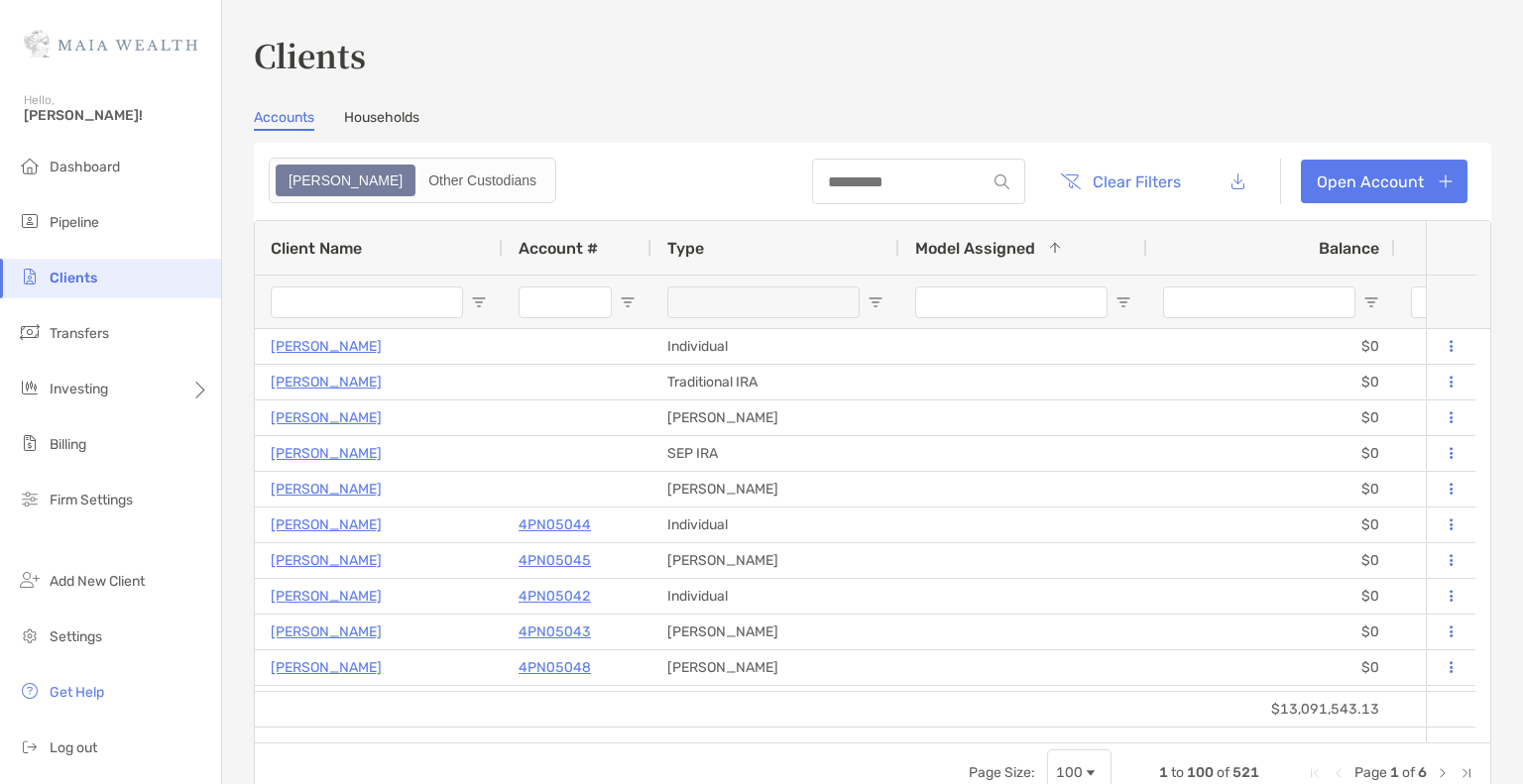 click on "Balance" at bounding box center [1271, 248] 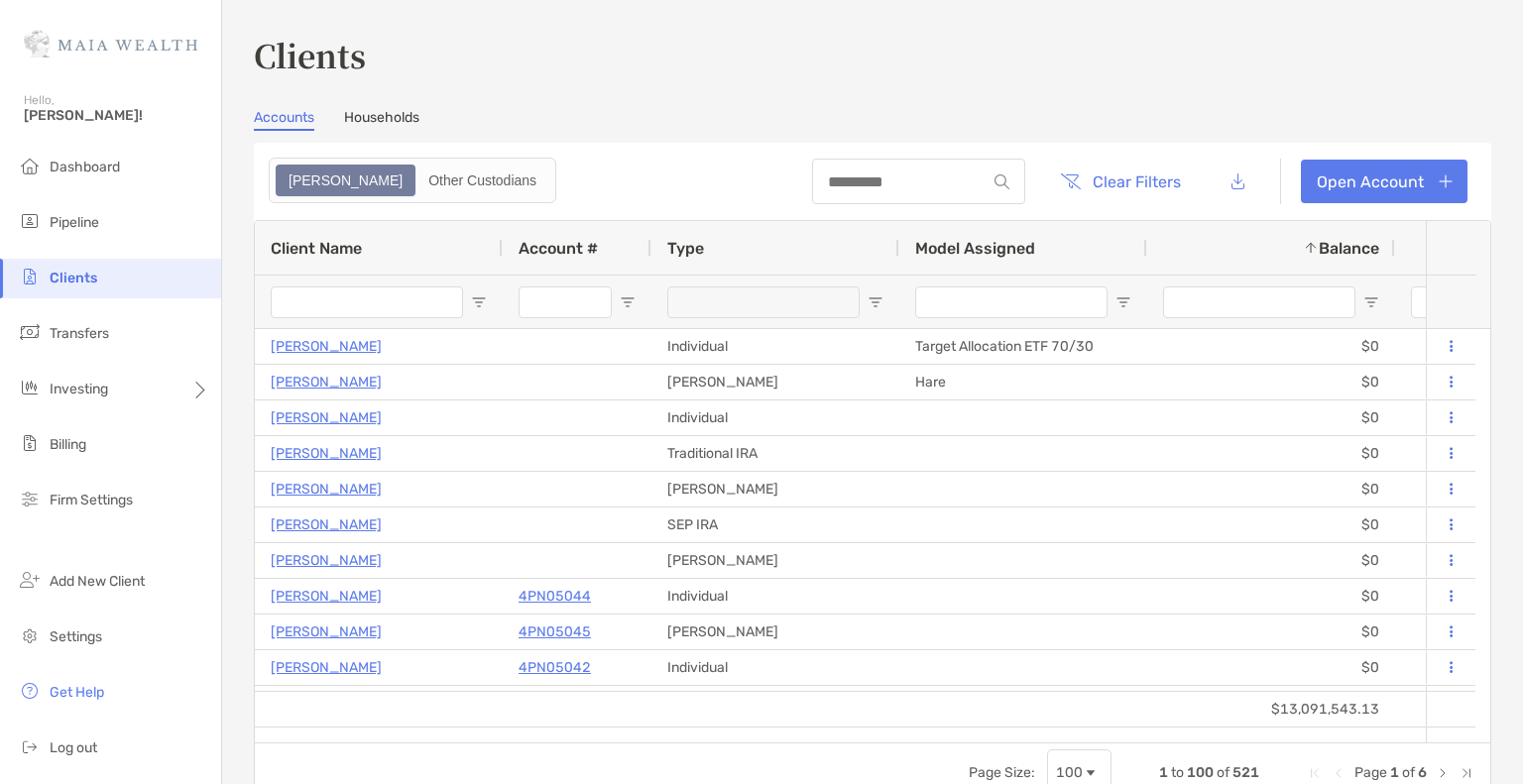 click on "Model Assigned" at bounding box center [975, 248] 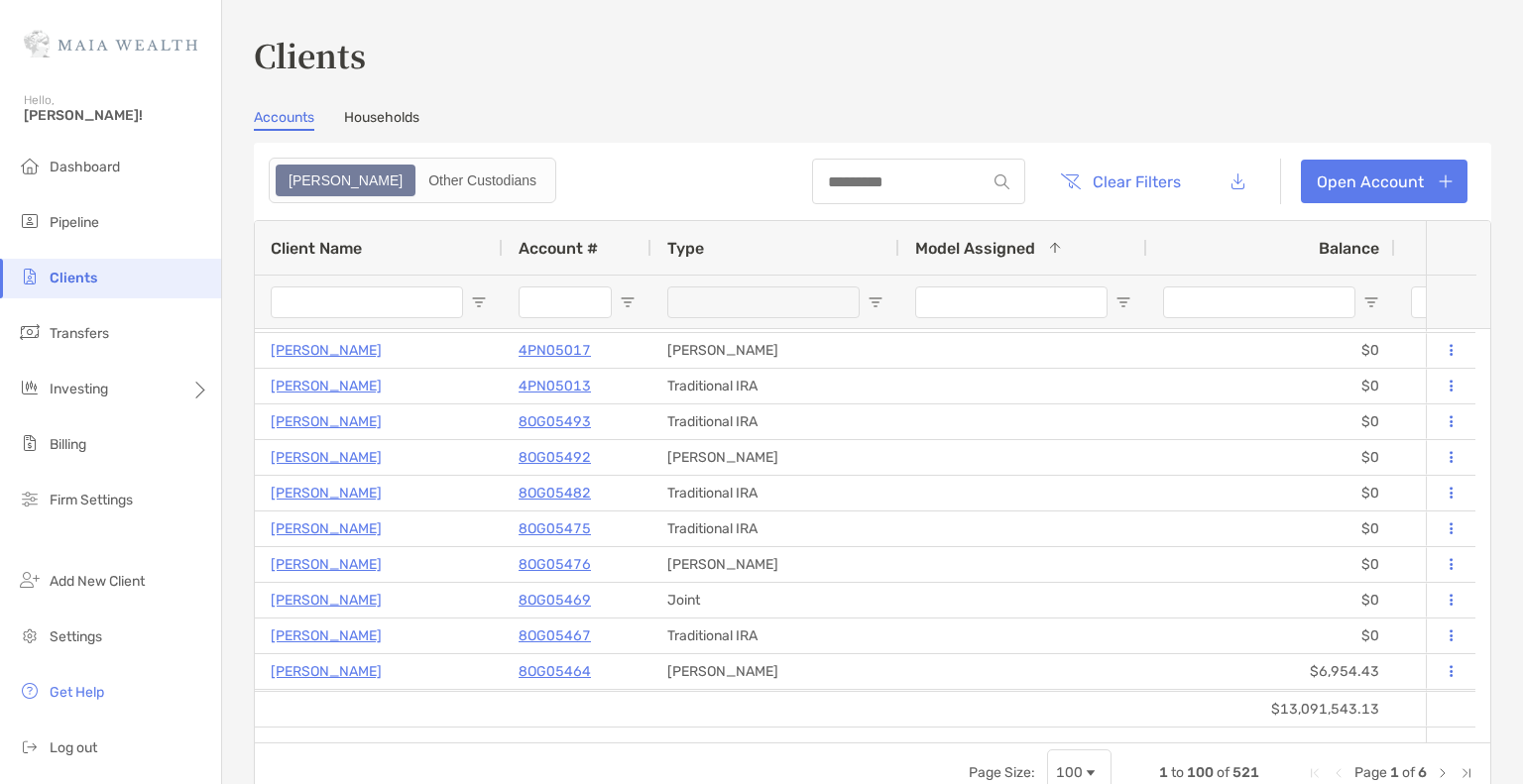 click at bounding box center [1259, 302] 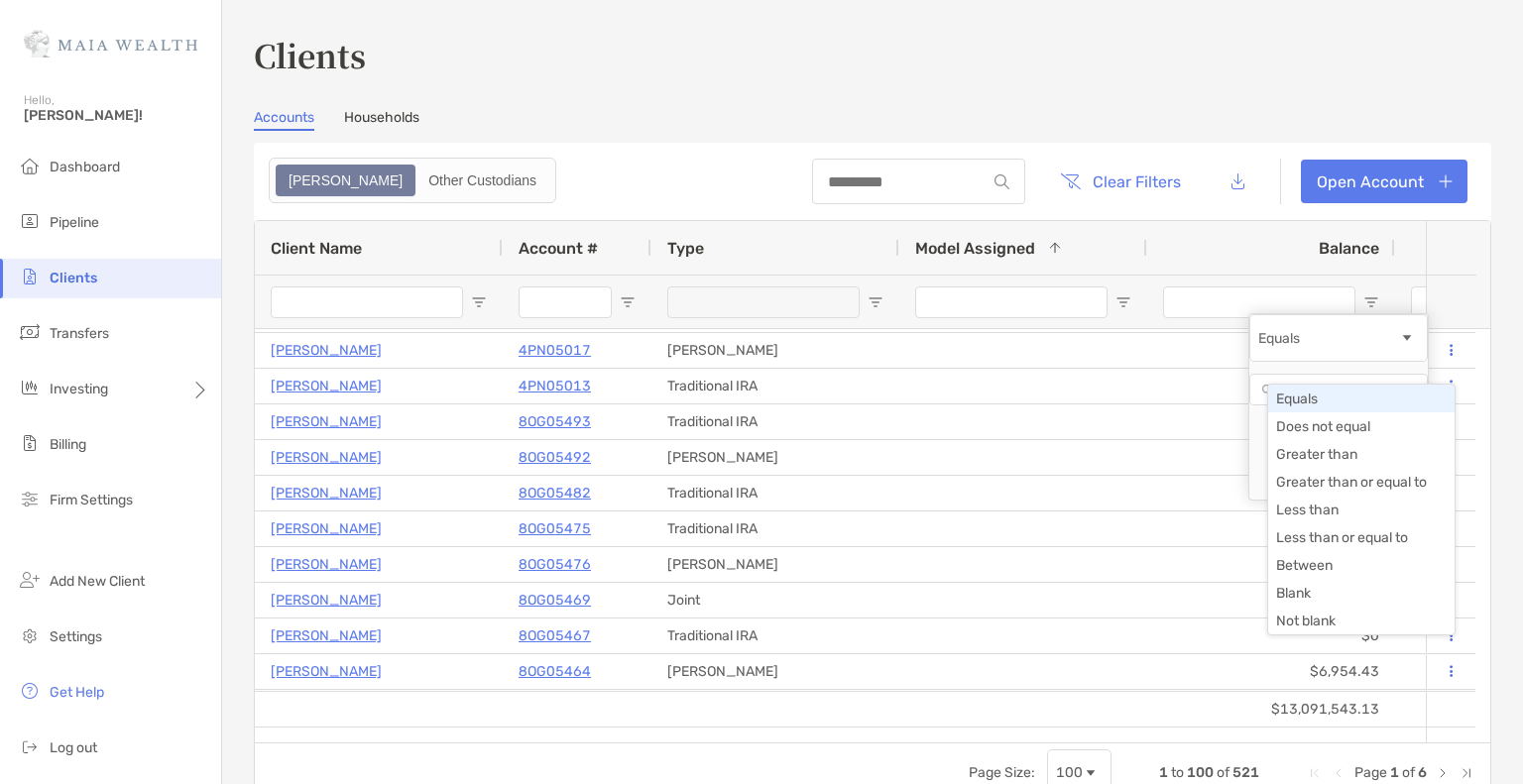 click on "Equals" at bounding box center [1329, 338] 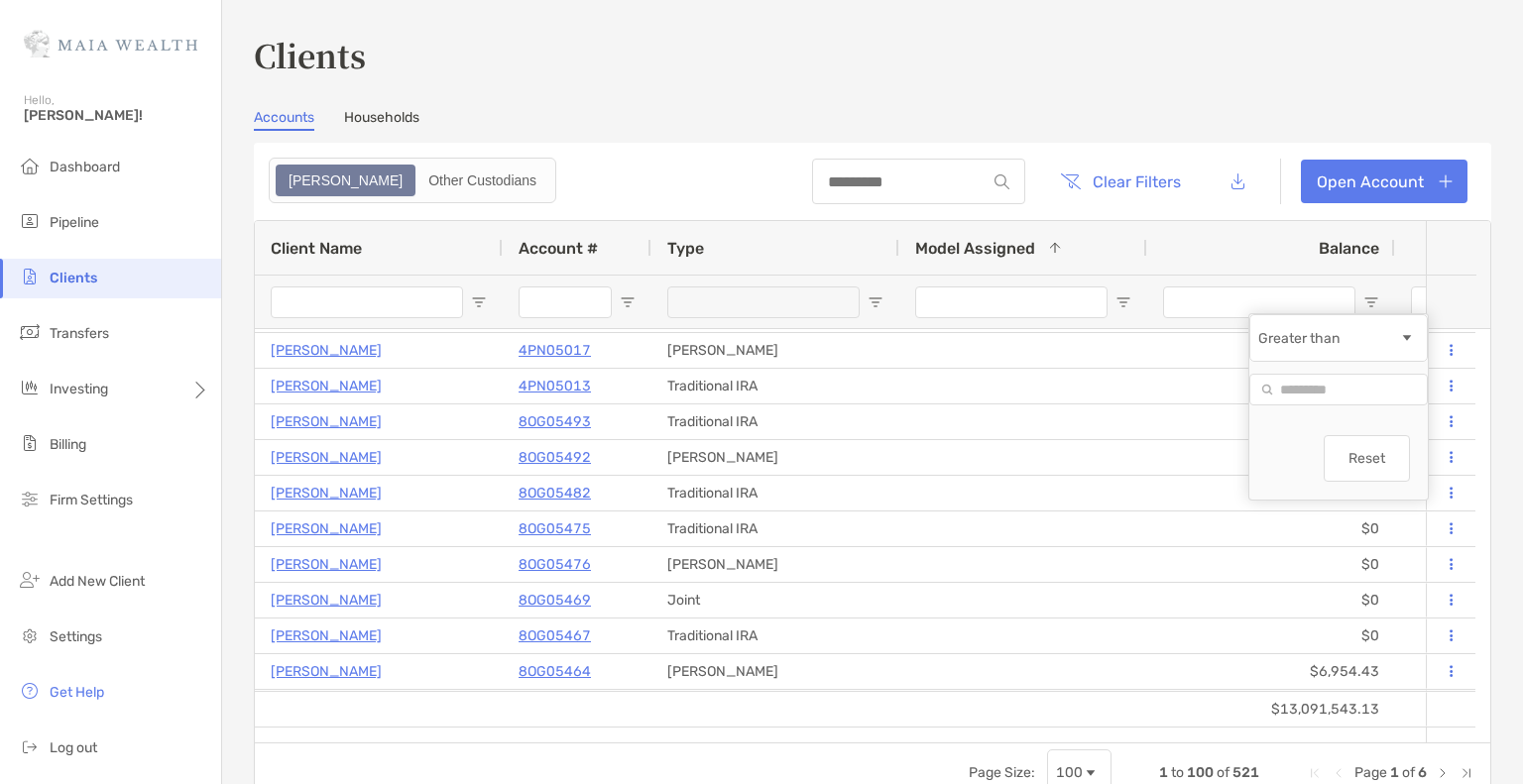 click at bounding box center [1339, 390] 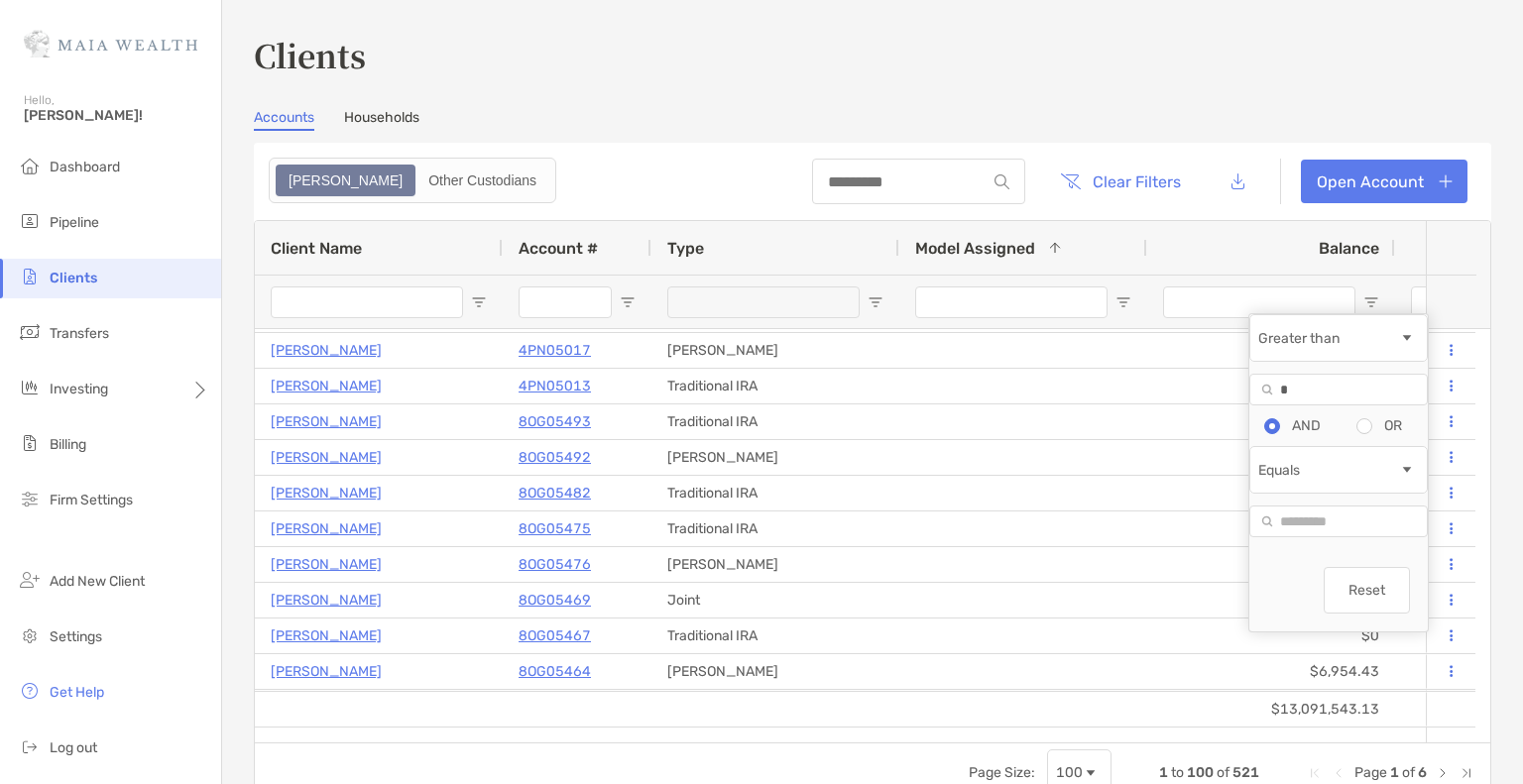 type on "*" 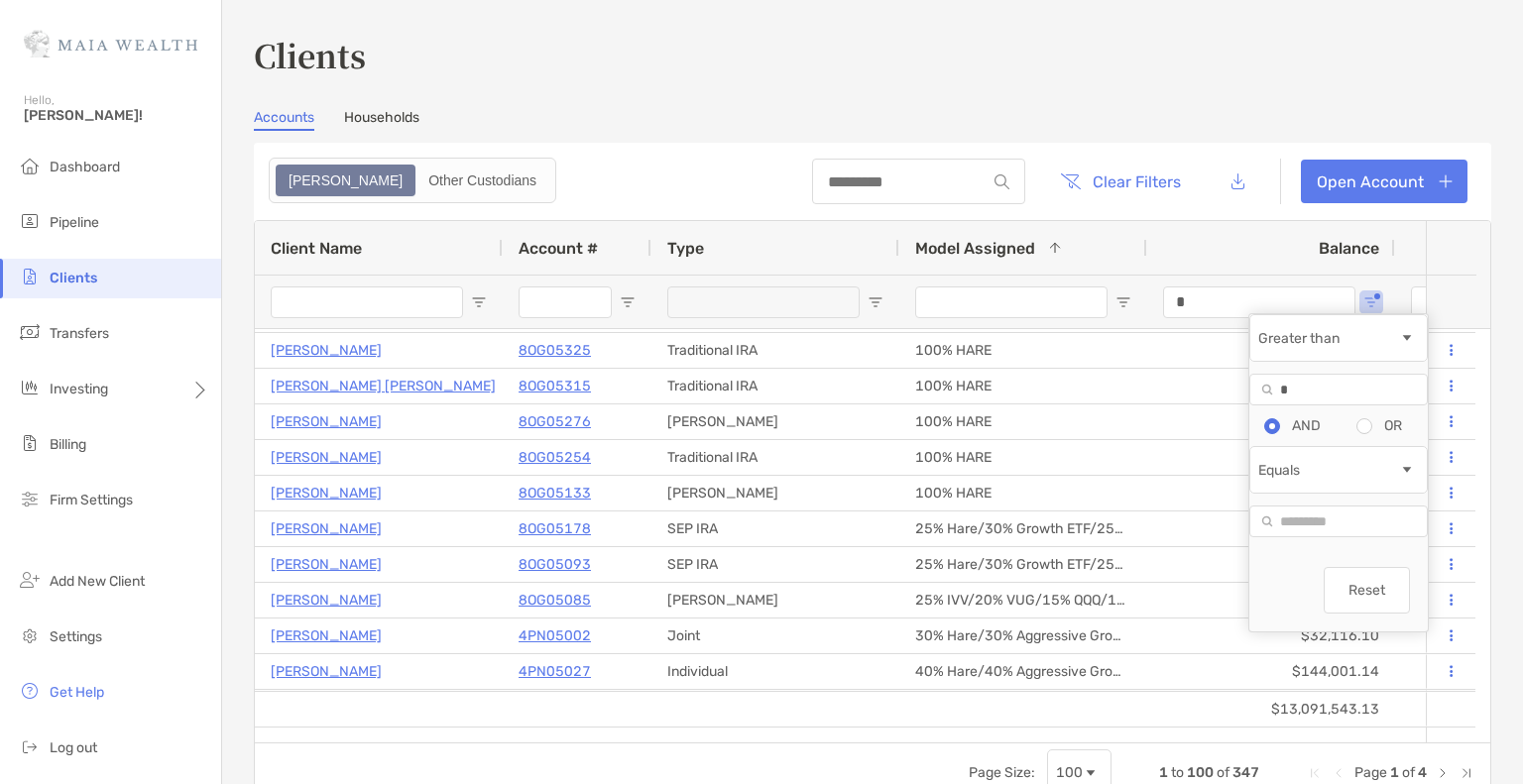 type on "*" 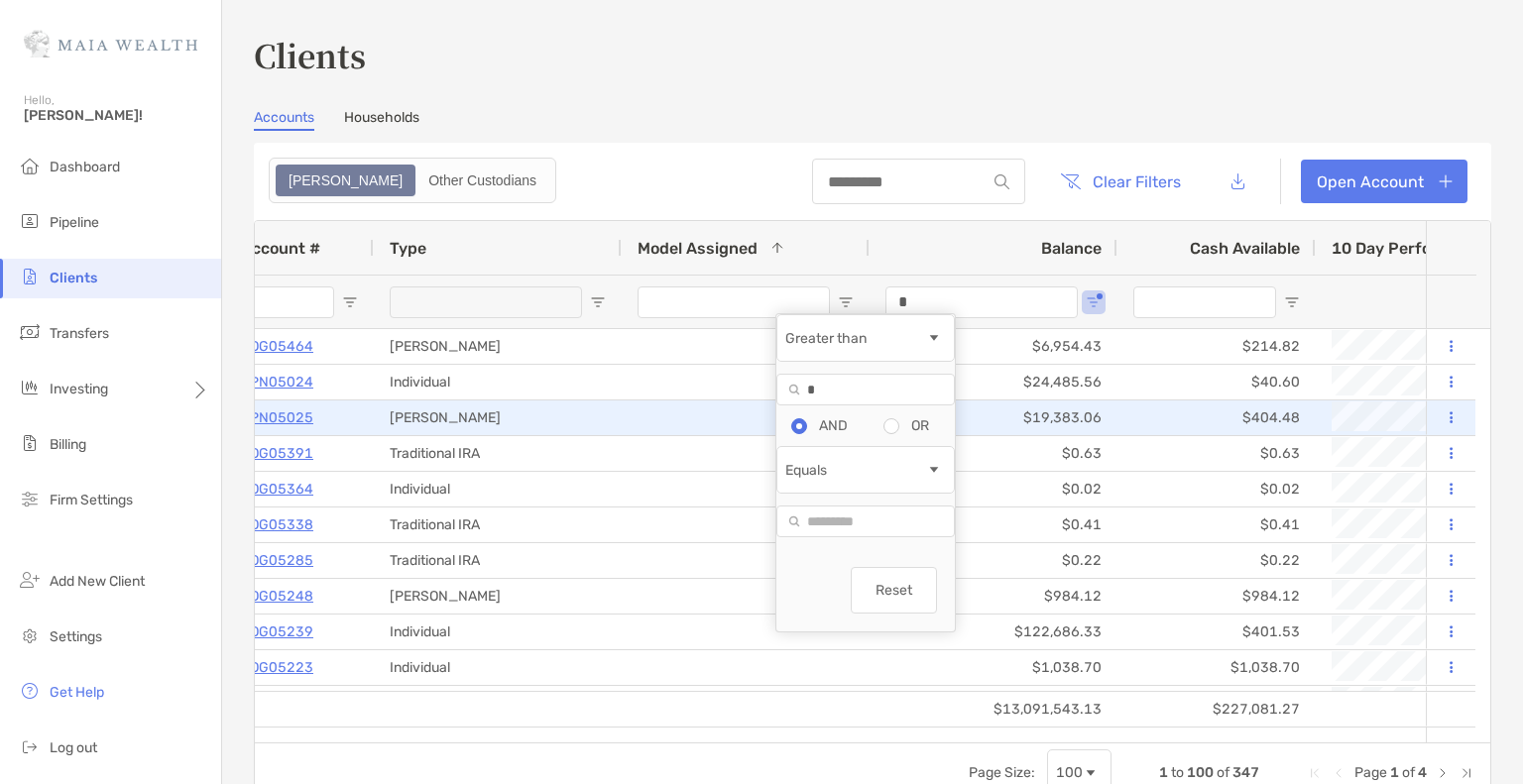 click at bounding box center [746, 417] 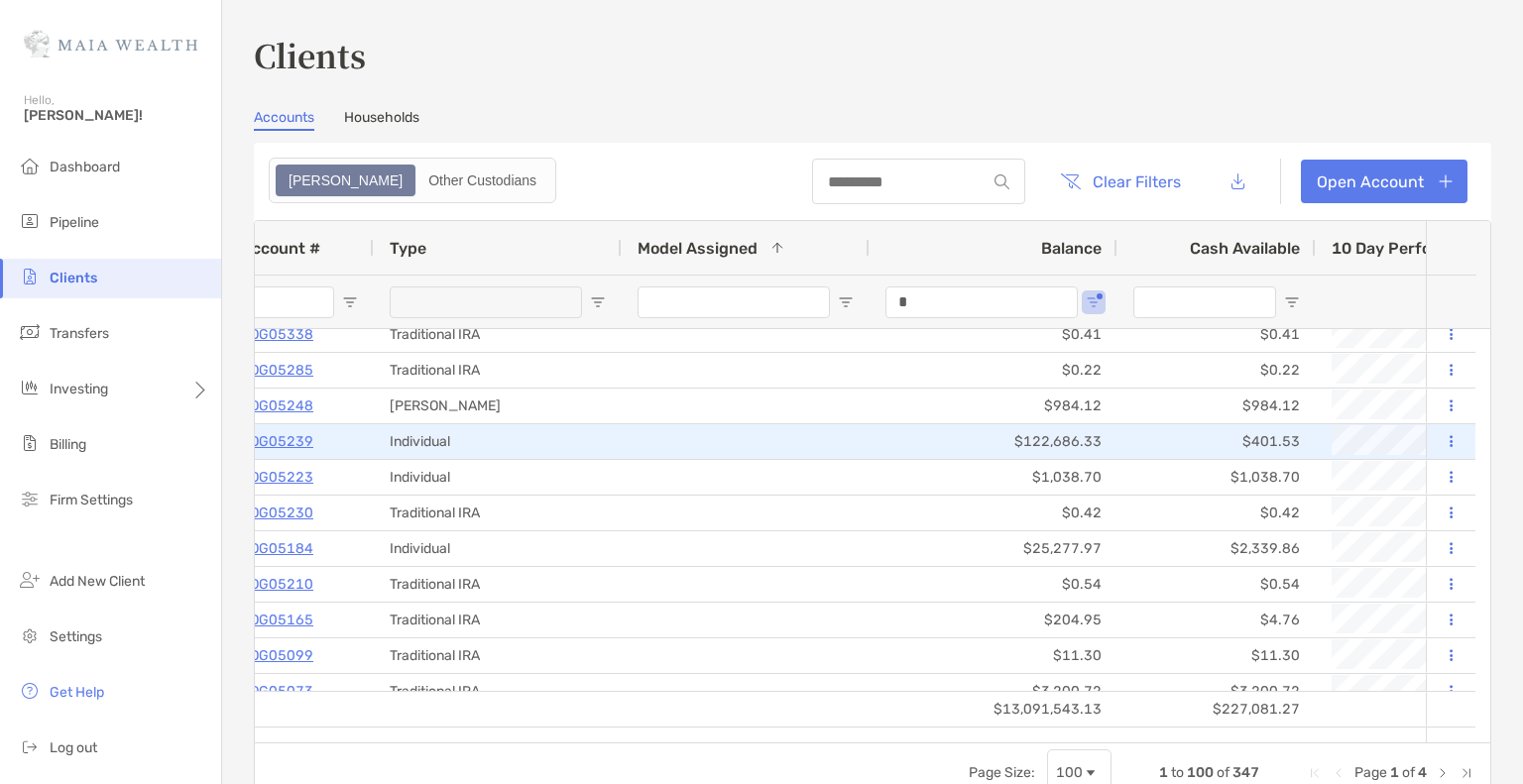 click at bounding box center [746, 441] 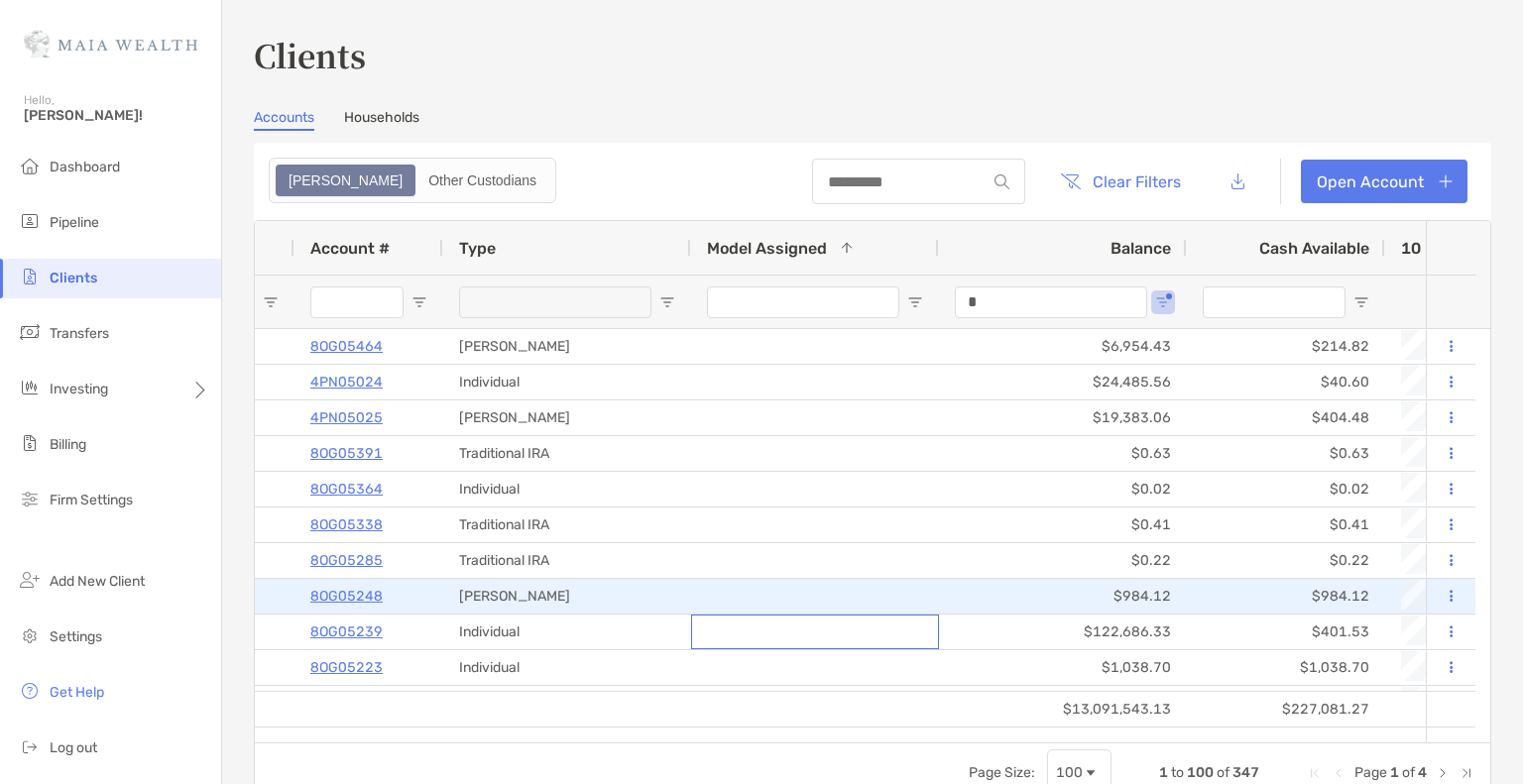 scroll, scrollTop: 167, scrollLeft: 0, axis: vertical 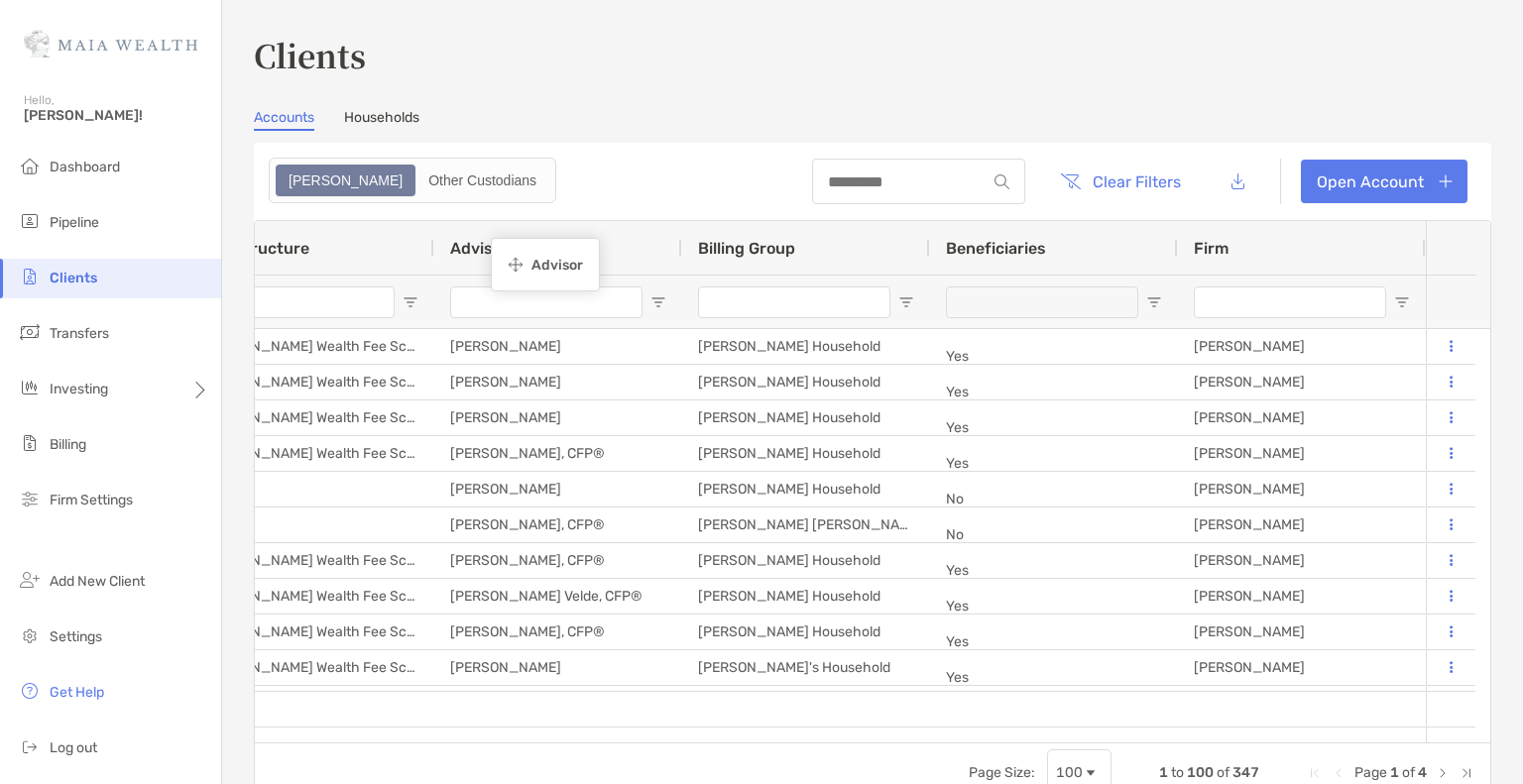 drag, startPoint x: 1044, startPoint y: 241, endPoint x: 501, endPoint y: 241, distance: 543 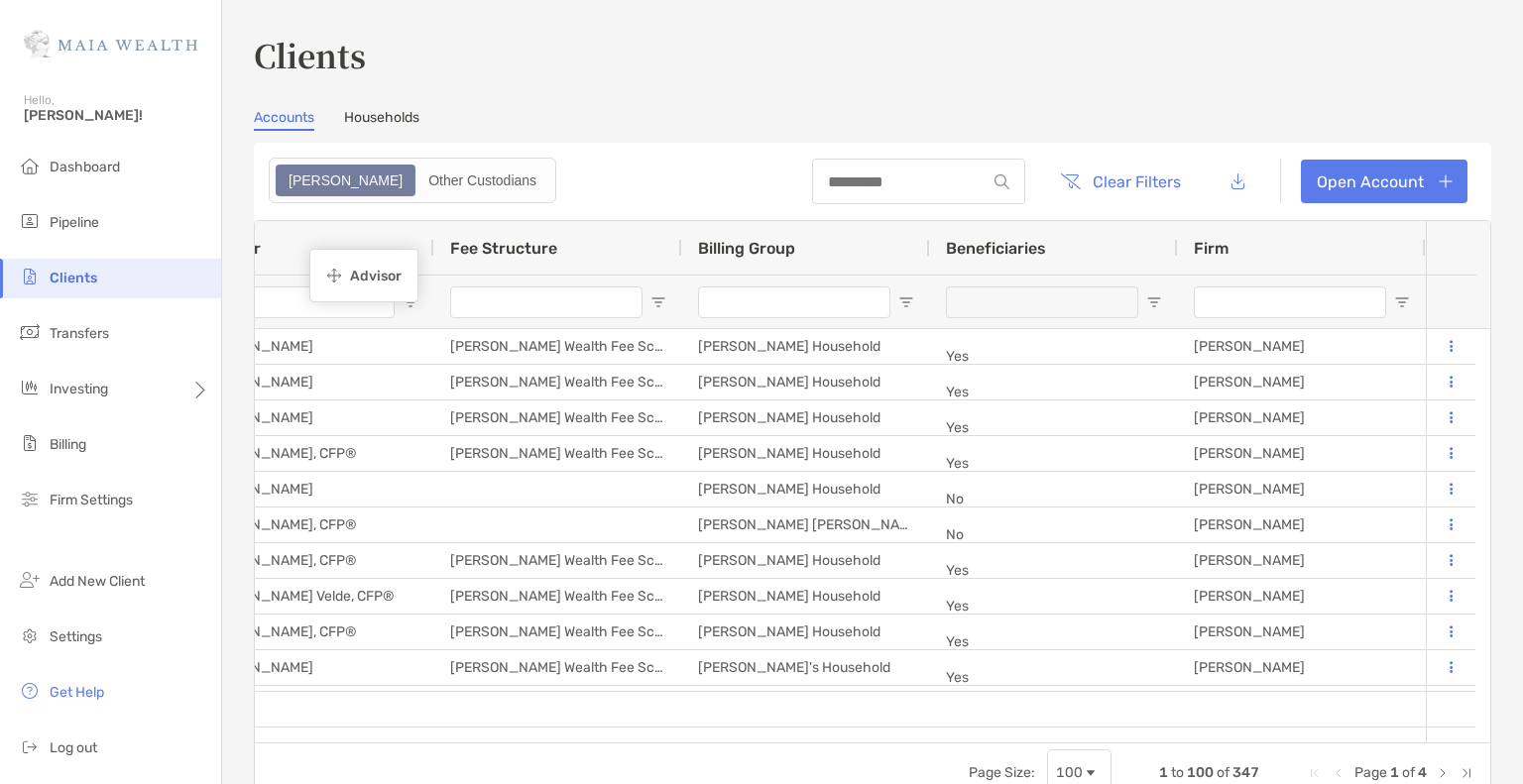 drag, startPoint x: 526, startPoint y: 255, endPoint x: 318, endPoint y: 252, distance: 208.02163 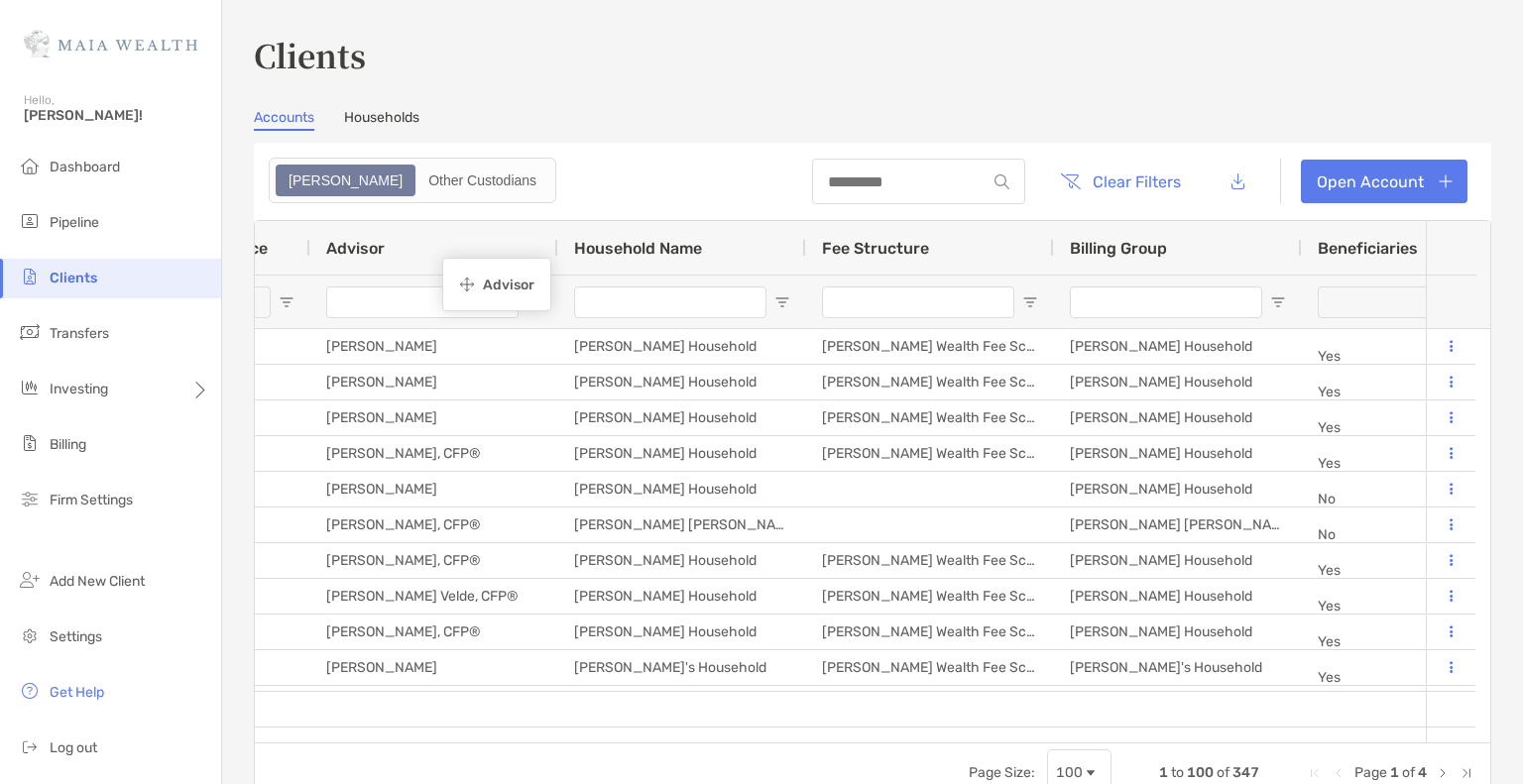 drag, startPoint x: 671, startPoint y: 261, endPoint x: 411, endPoint y: 258, distance: 260.01731 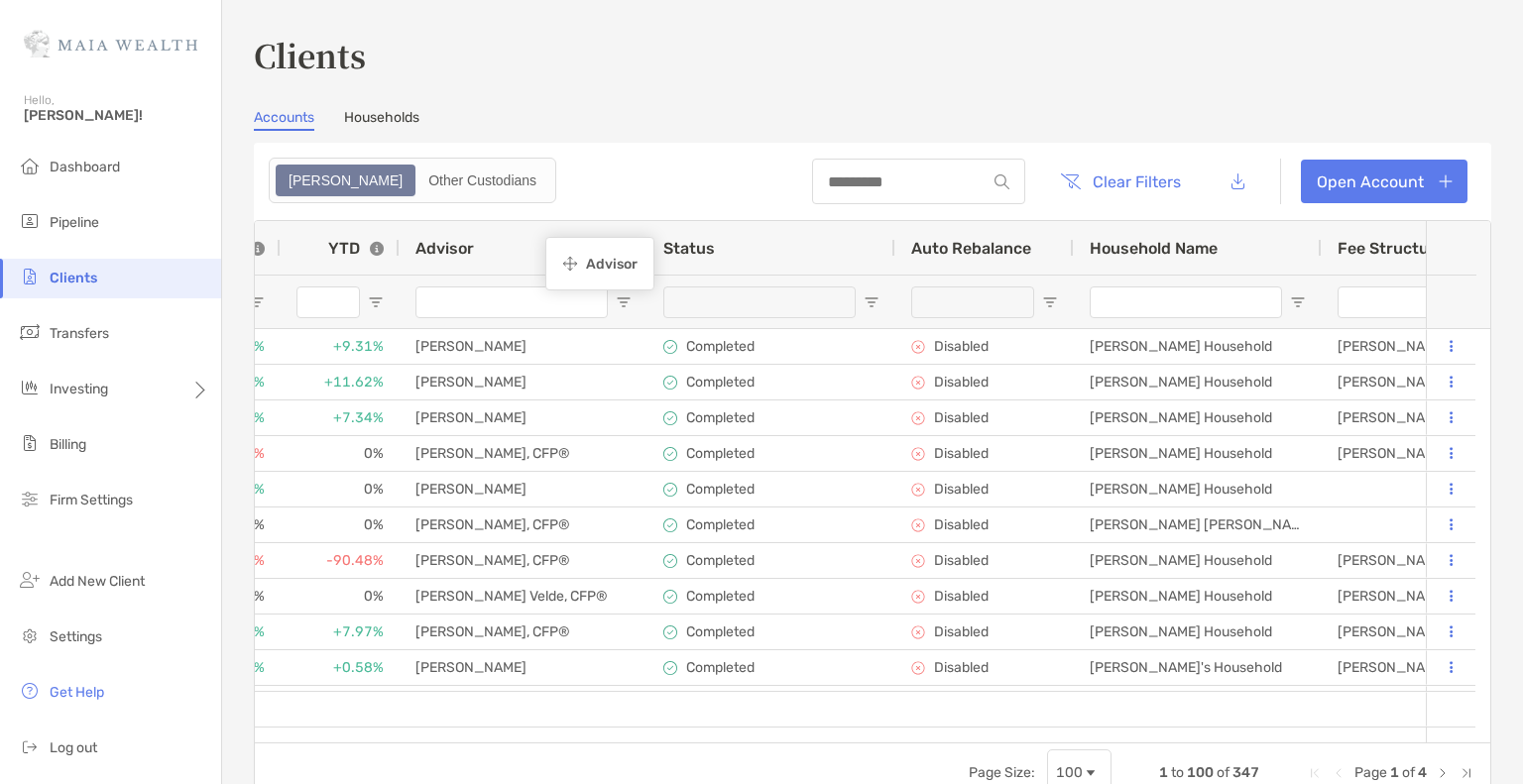 drag, startPoint x: 939, startPoint y: 247, endPoint x: 550, endPoint y: 240, distance: 389.063 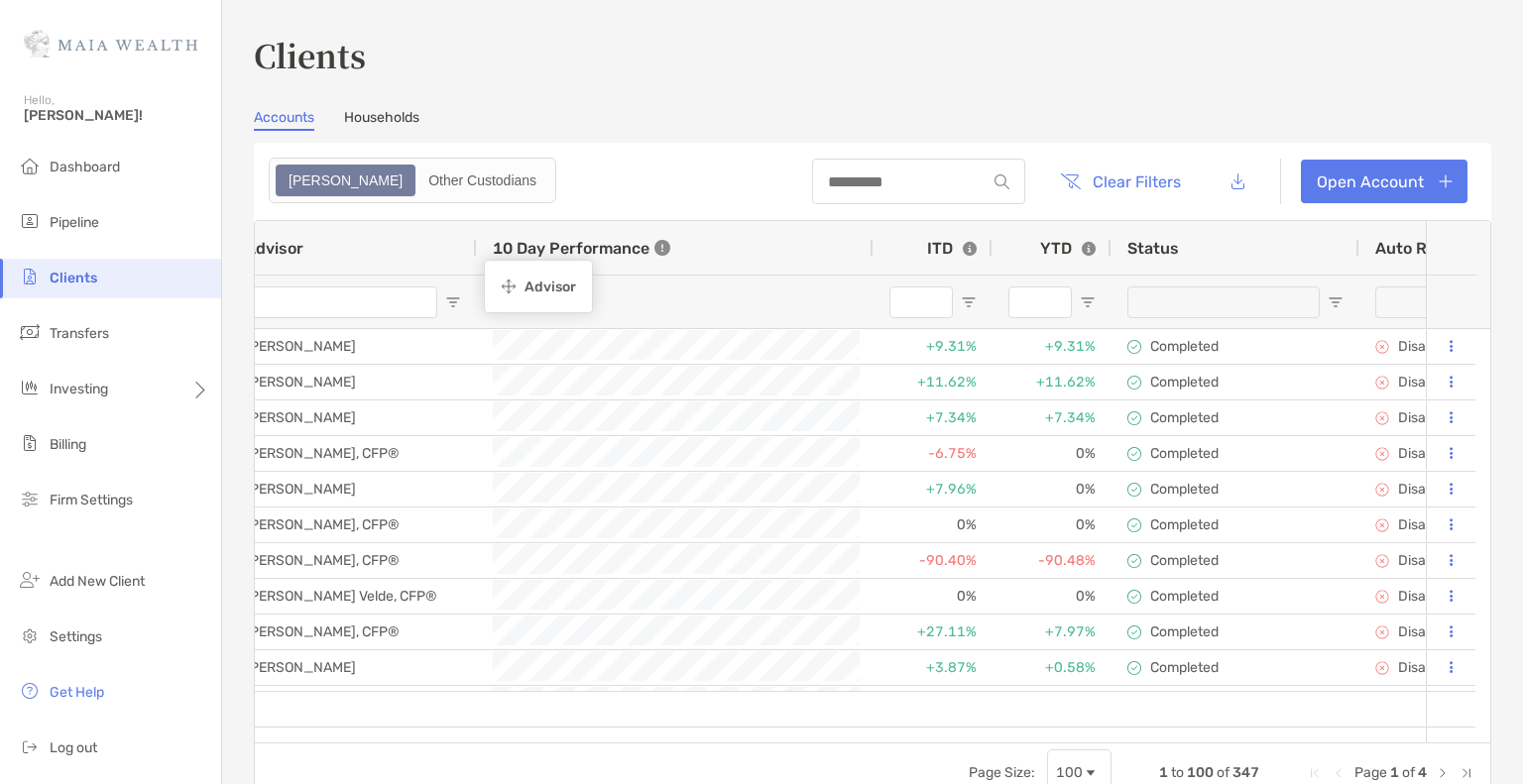 drag, startPoint x: 999, startPoint y: 252, endPoint x: 492, endPoint y: 265, distance: 507.16664 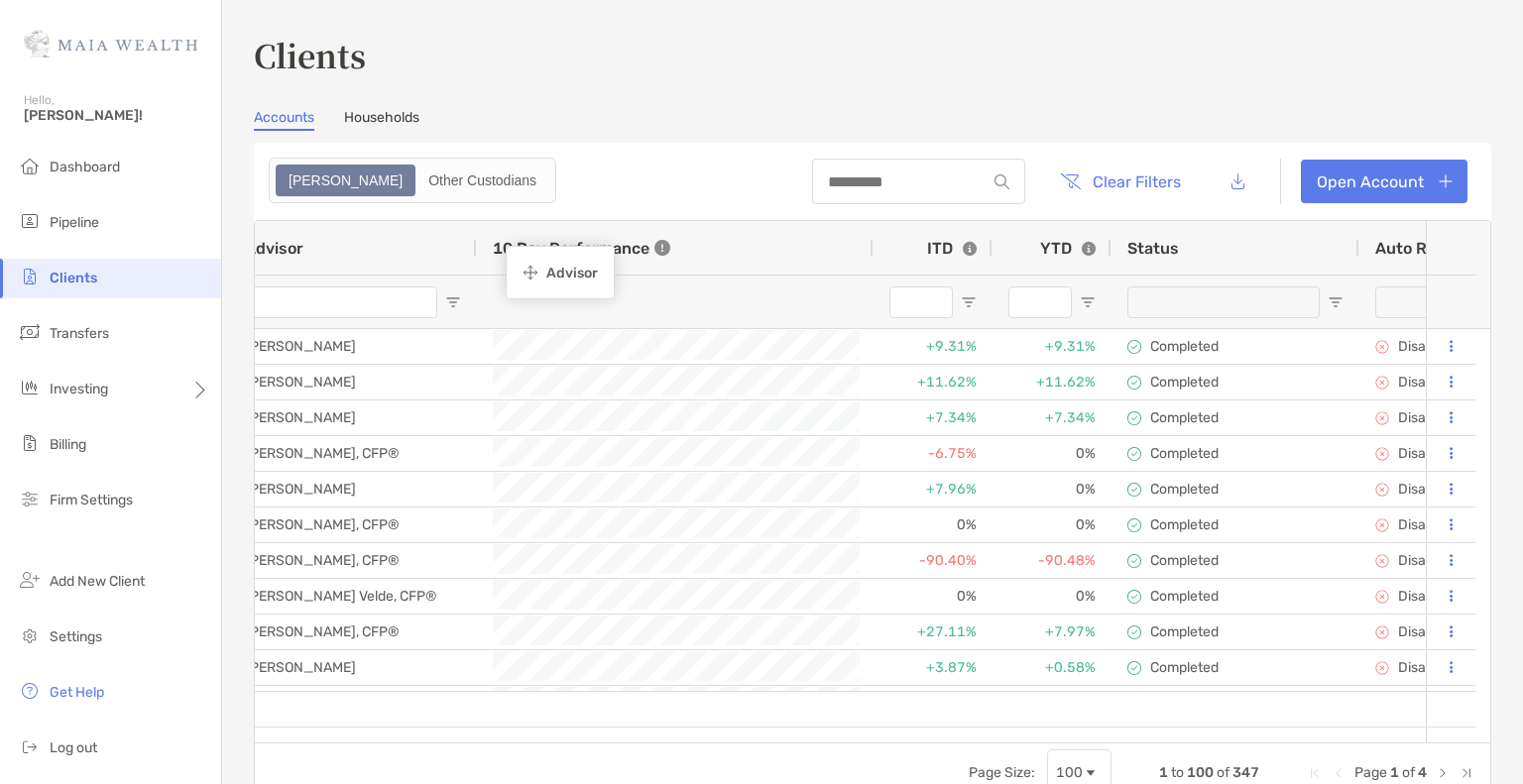 drag, startPoint x: 723, startPoint y: 249, endPoint x: 516, endPoint y: 249, distance: 207 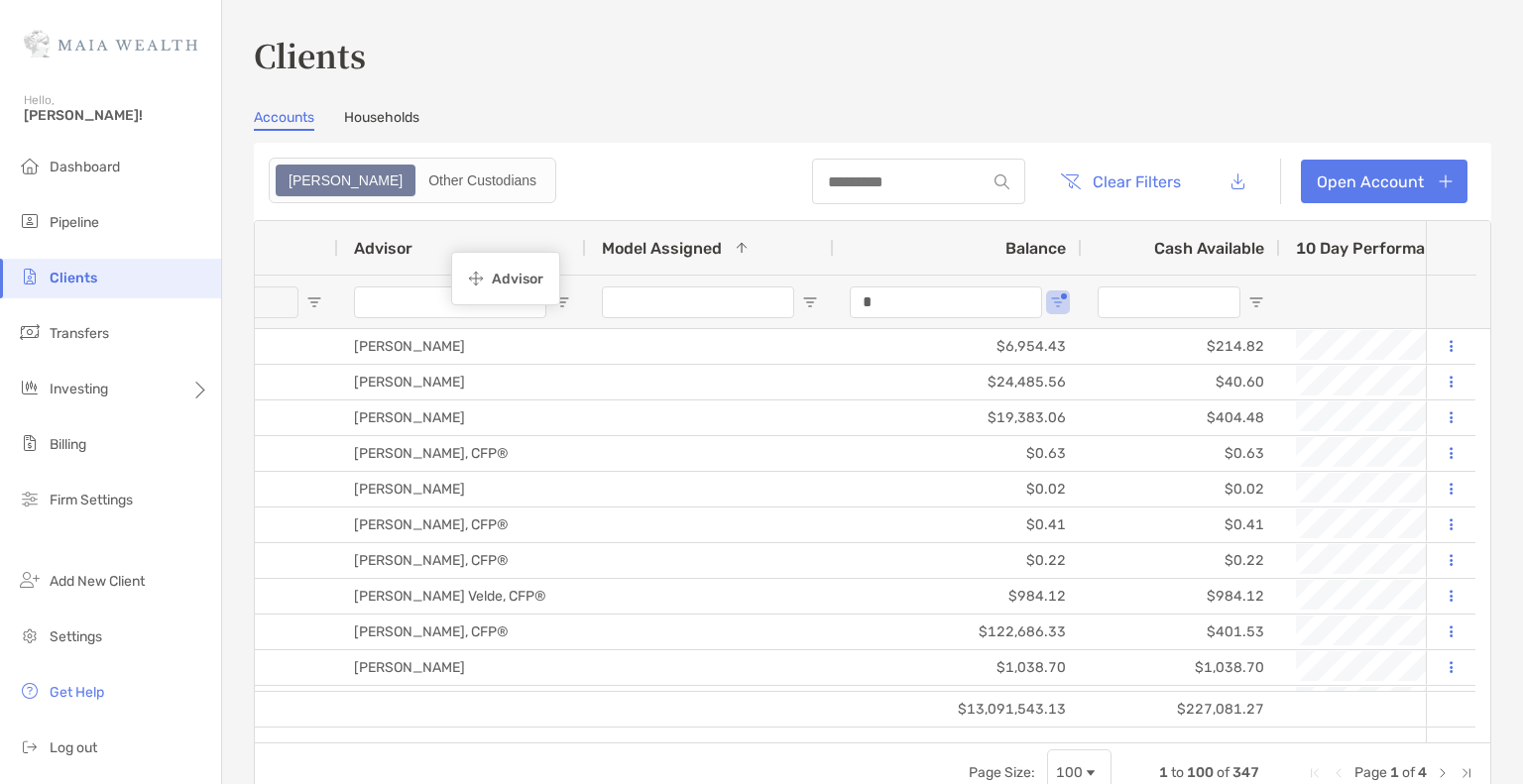 drag, startPoint x: 1107, startPoint y: 258, endPoint x: 461, endPoint y: 255, distance: 646.007 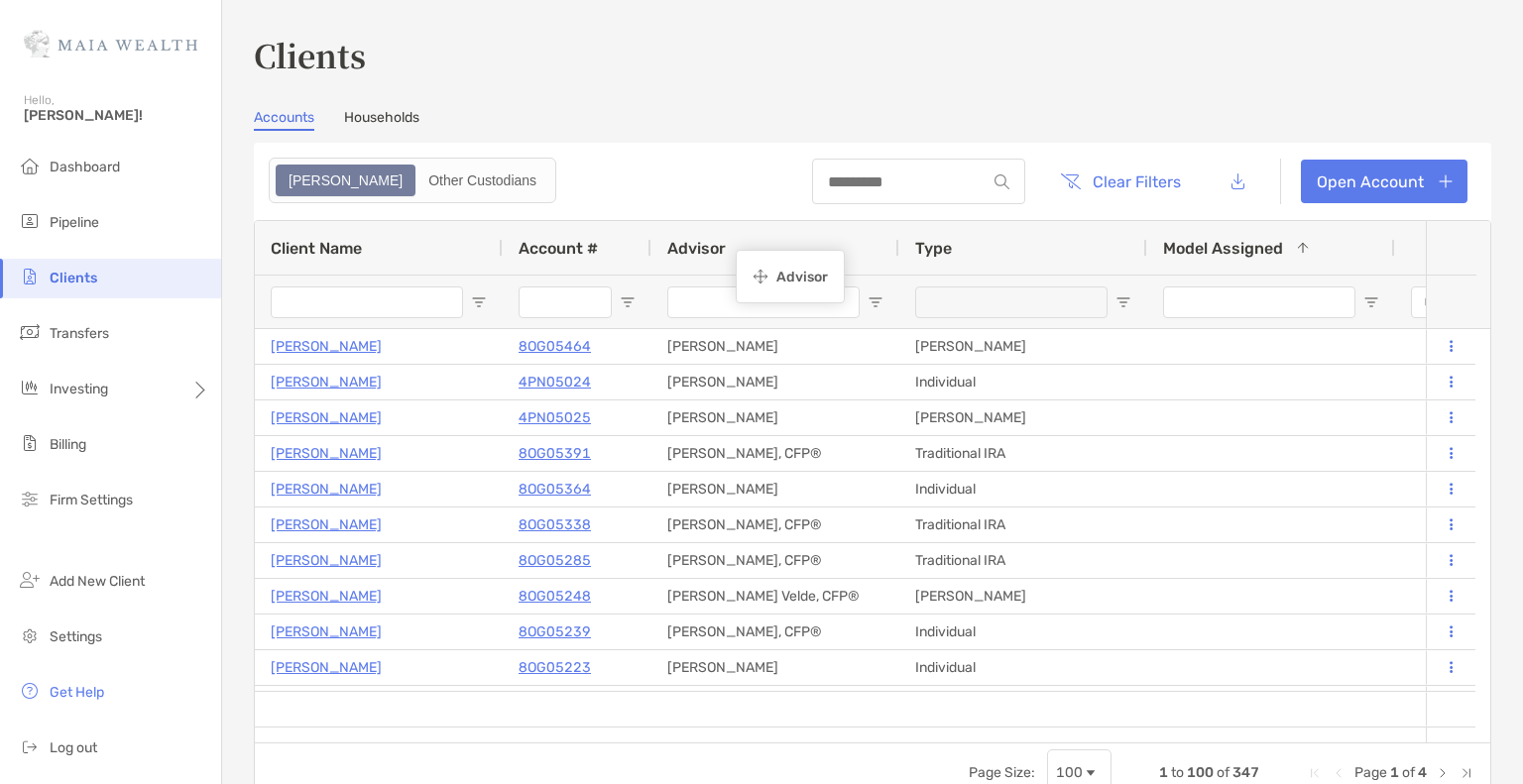 drag, startPoint x: 975, startPoint y: 258, endPoint x: 746, endPoint y: 253, distance: 229.05458 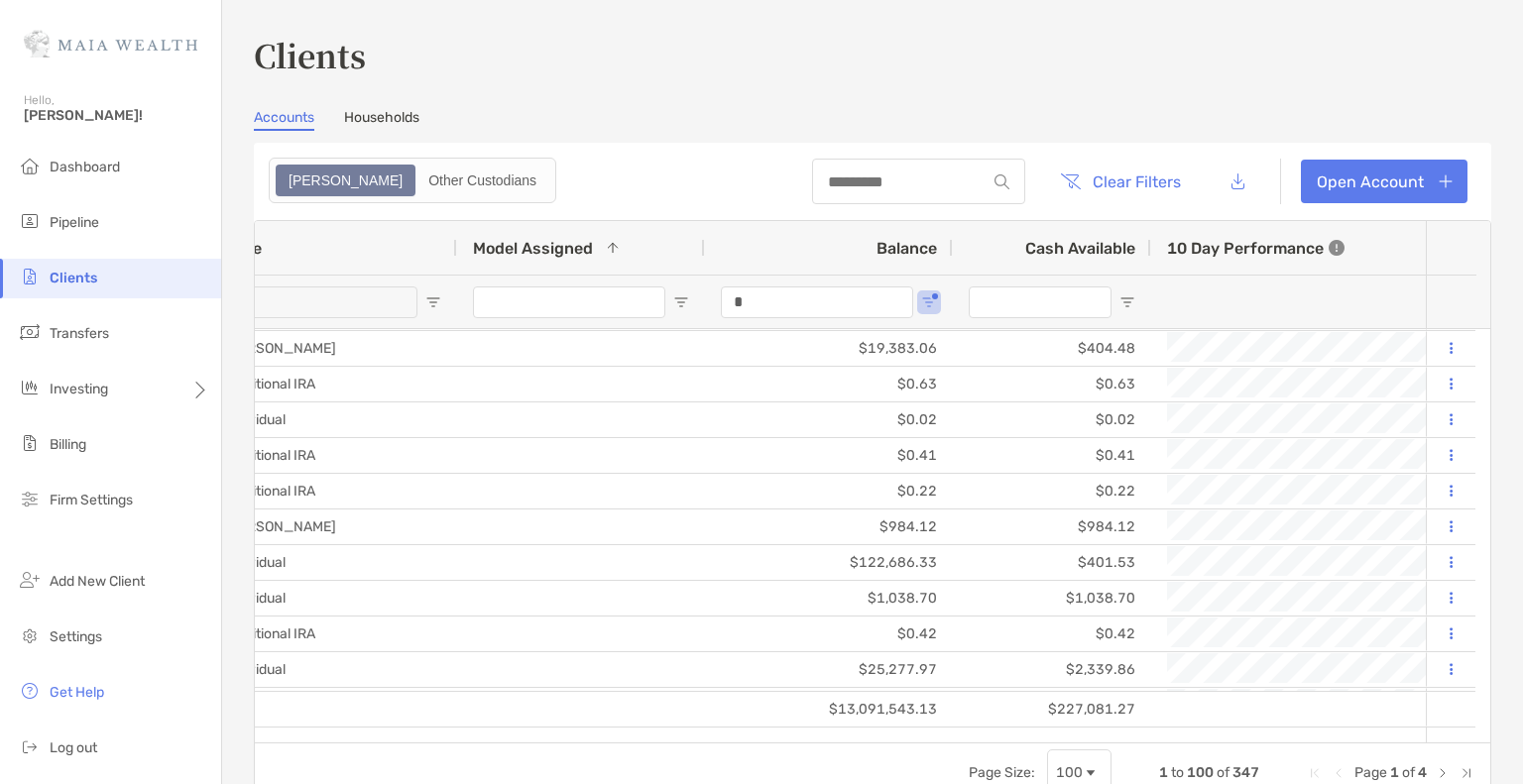 click on "Cash Available" at bounding box center [1052, 248] 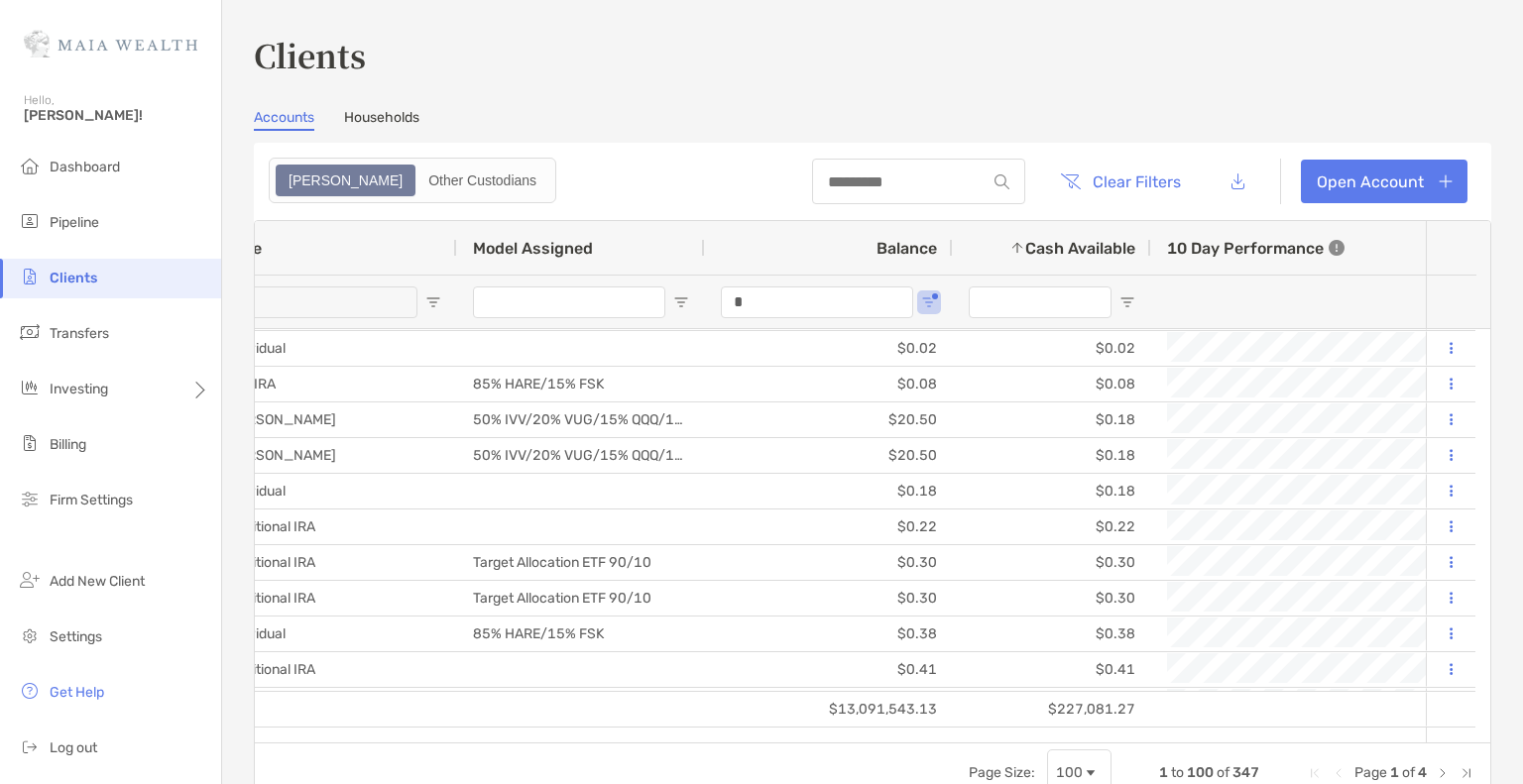 click on "Cash Available       1" at bounding box center [1052, 248] 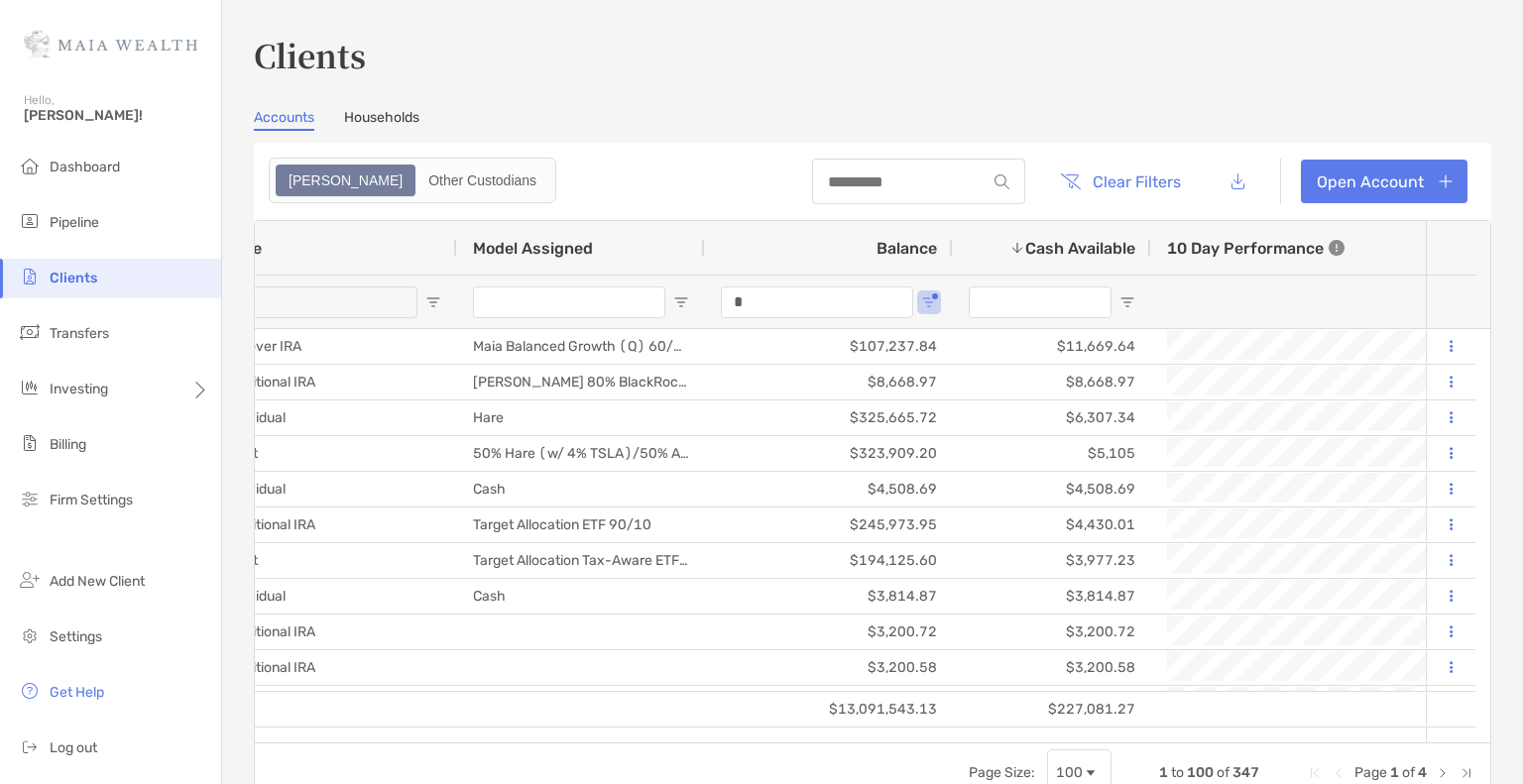 click at bounding box center [681, 302] 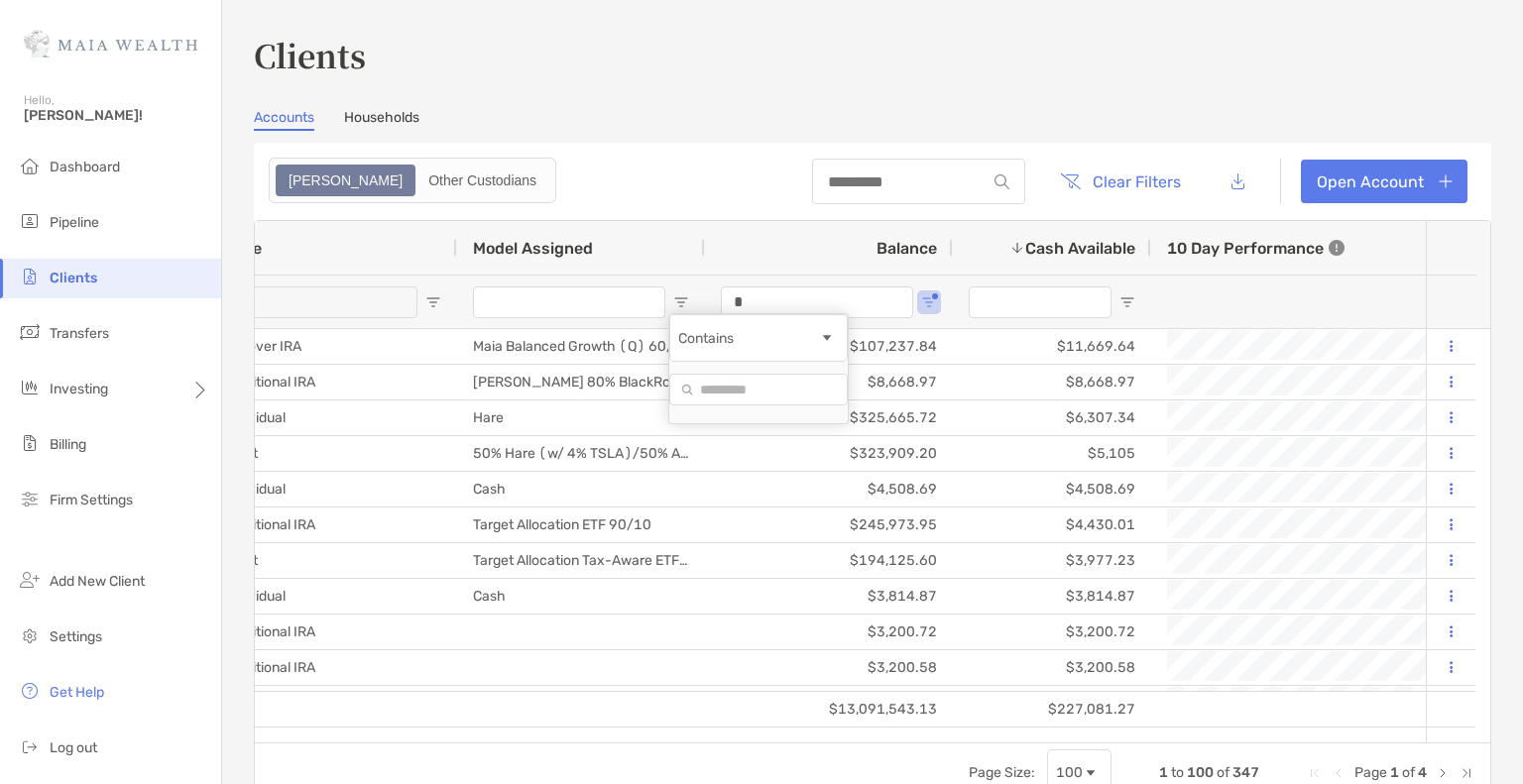click on "Contains" at bounding box center (749, 338) 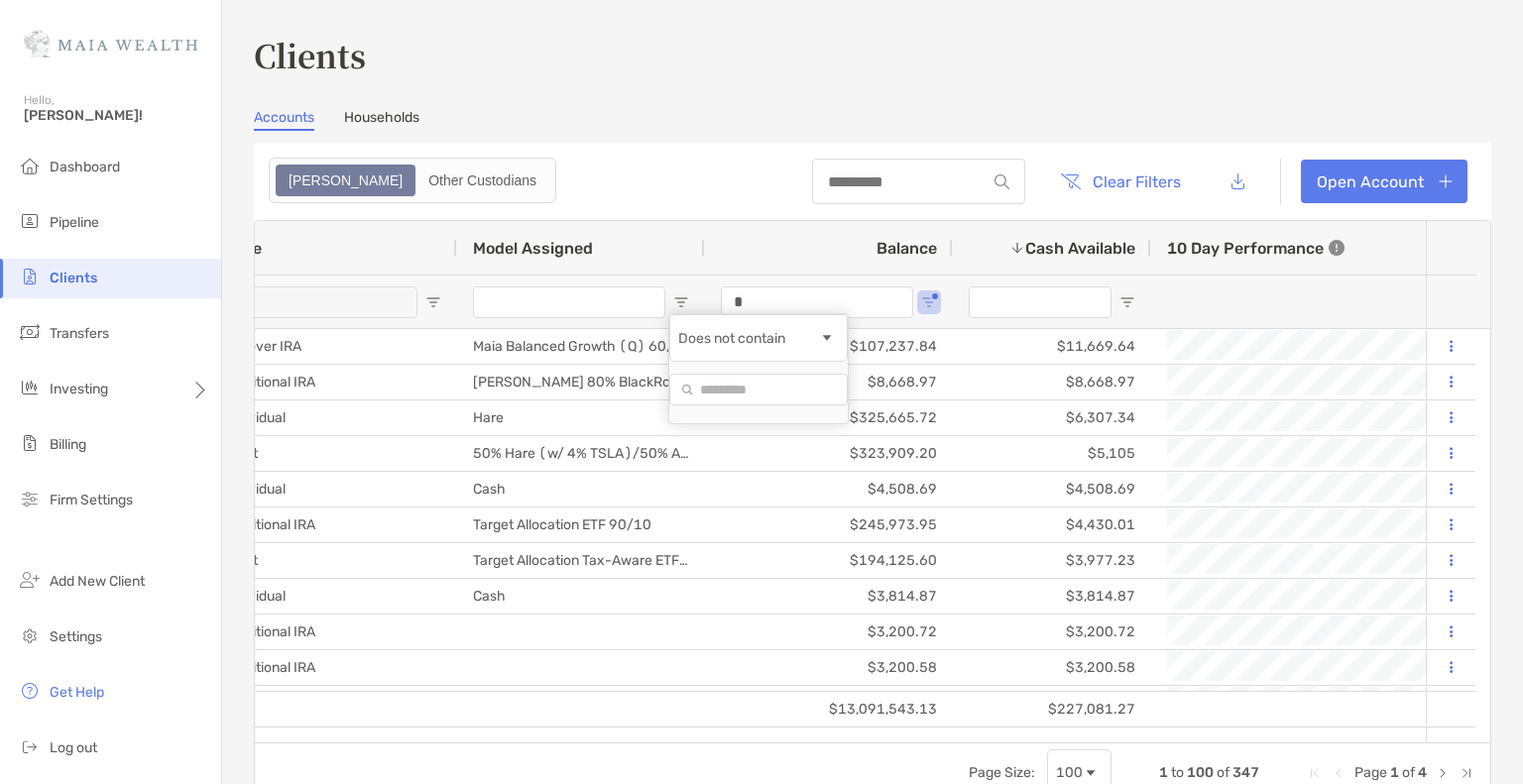 click at bounding box center [759, 390] 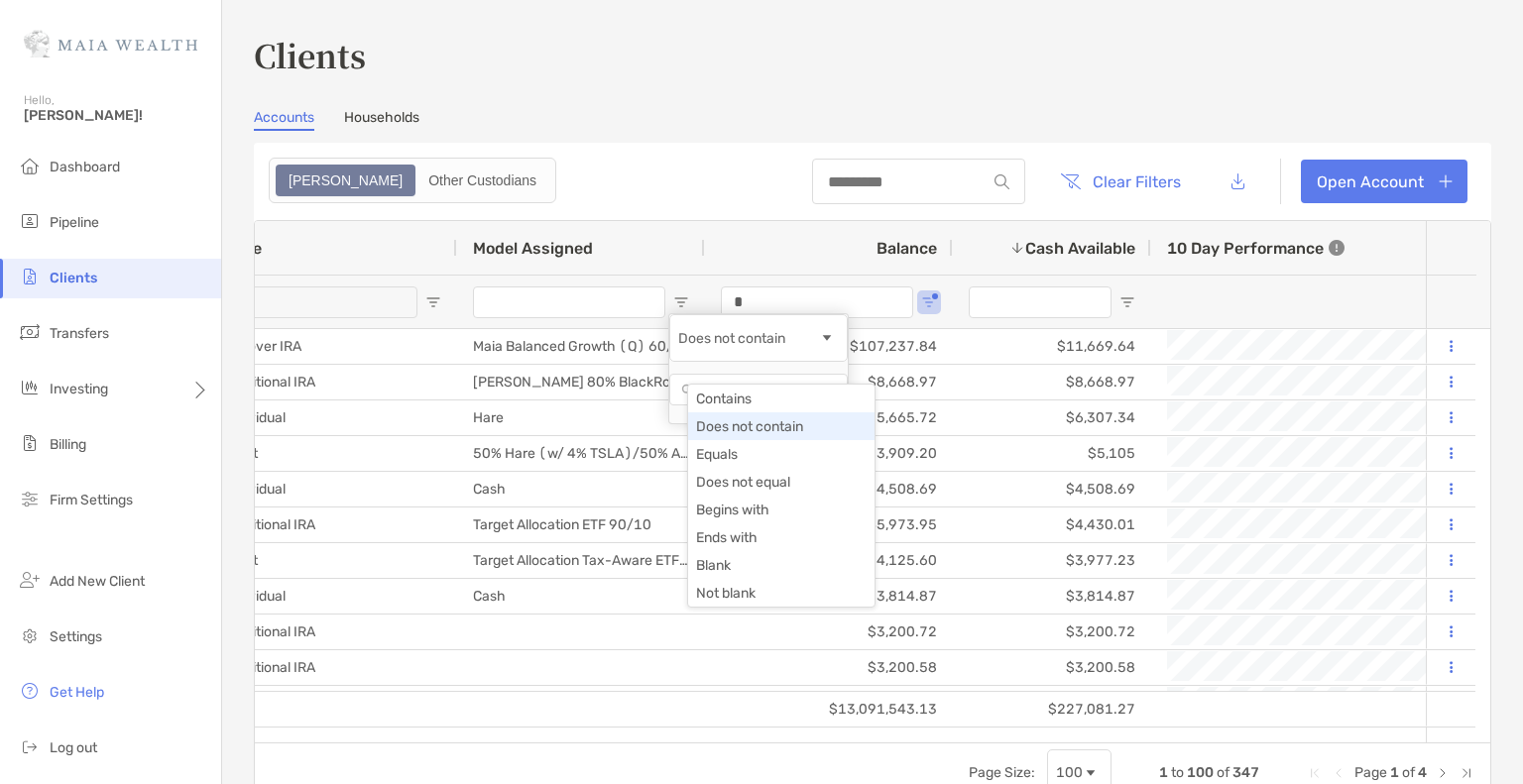 click on "Does not contain" at bounding box center (749, 338) 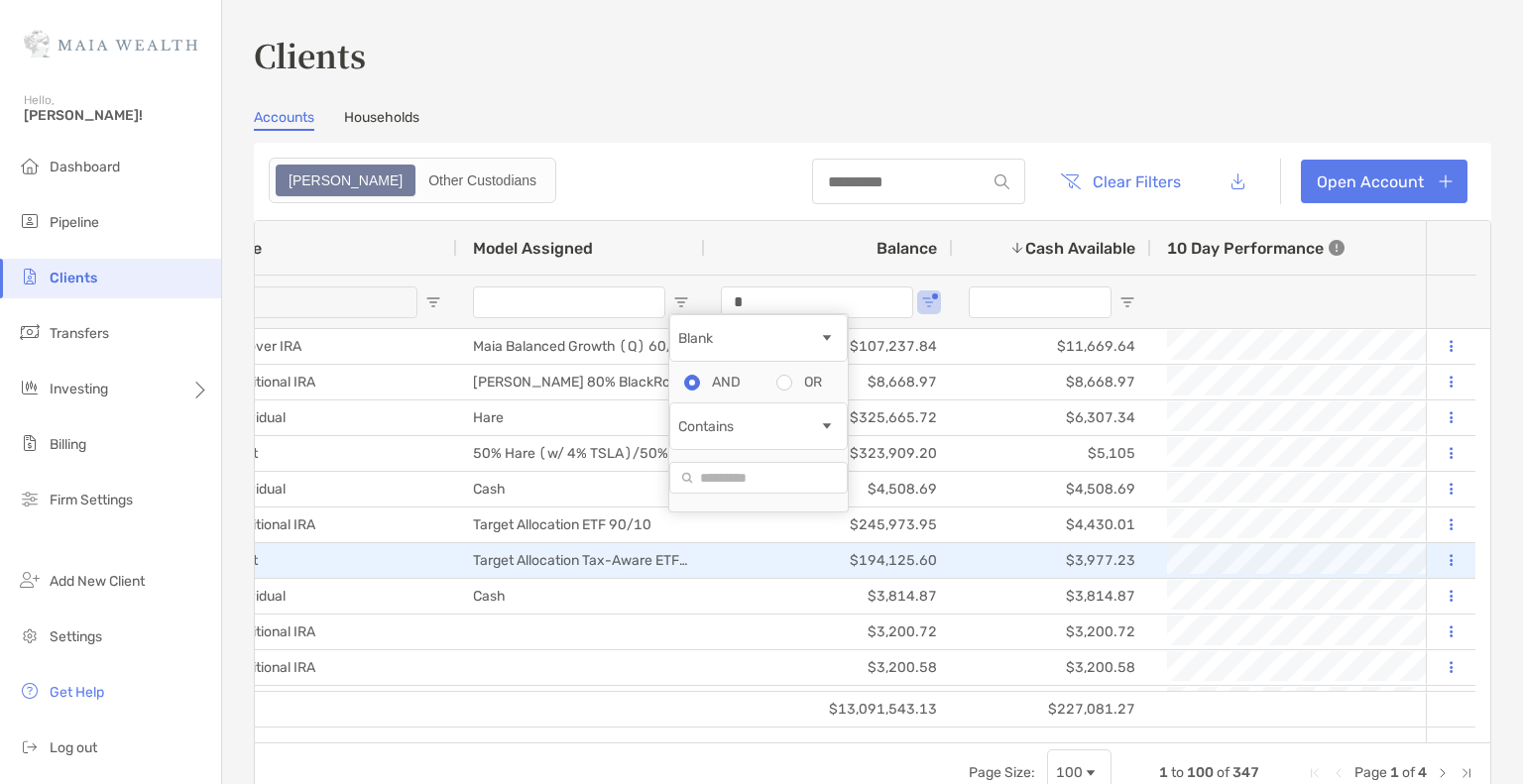 type on "*****" 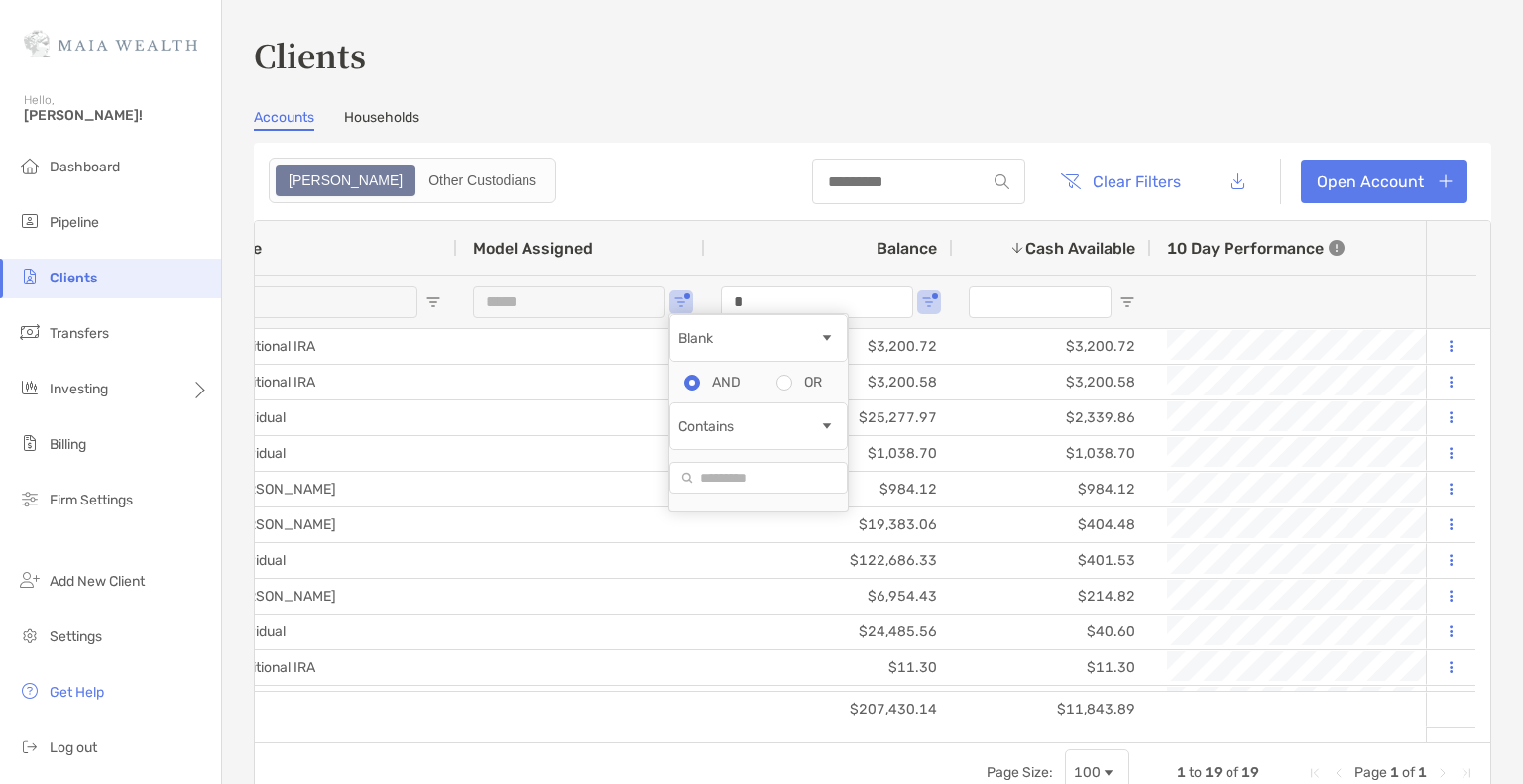 click on "Clear Filters Open Account" at bounding box center (873, 181) 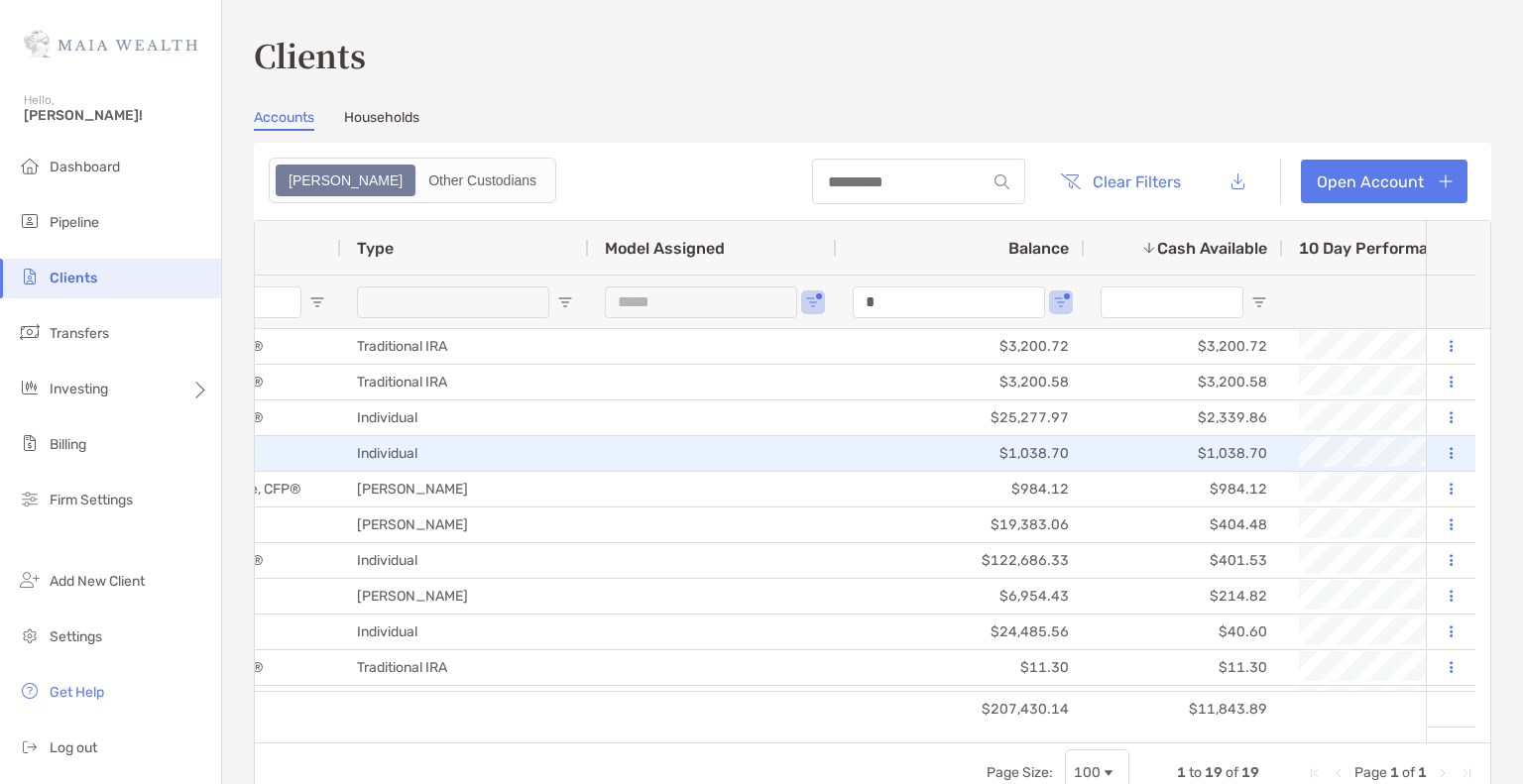 scroll, scrollTop: 65, scrollLeft: 0, axis: vertical 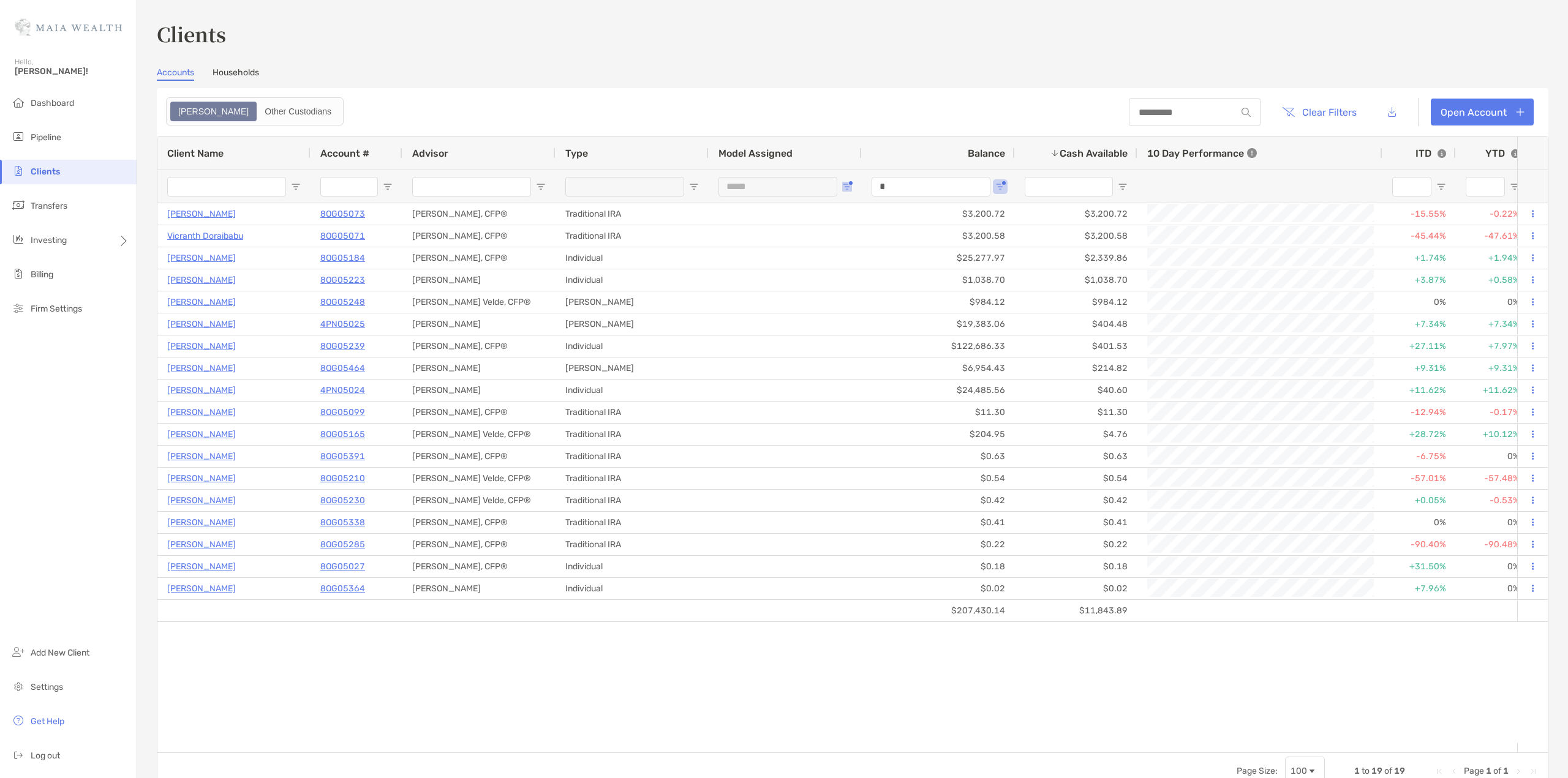 click at bounding box center (847, 187) 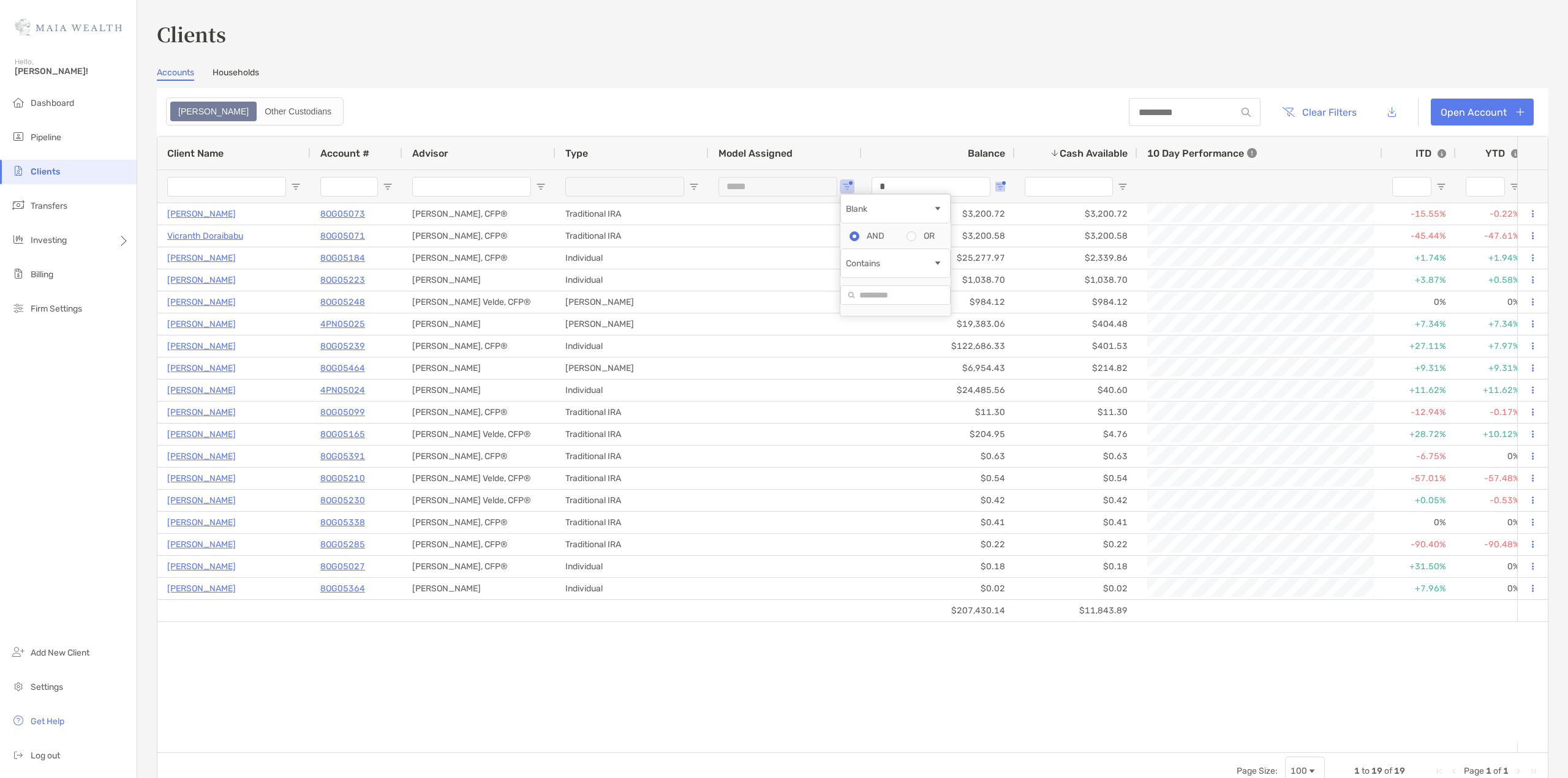 click at bounding box center [1000, 187] 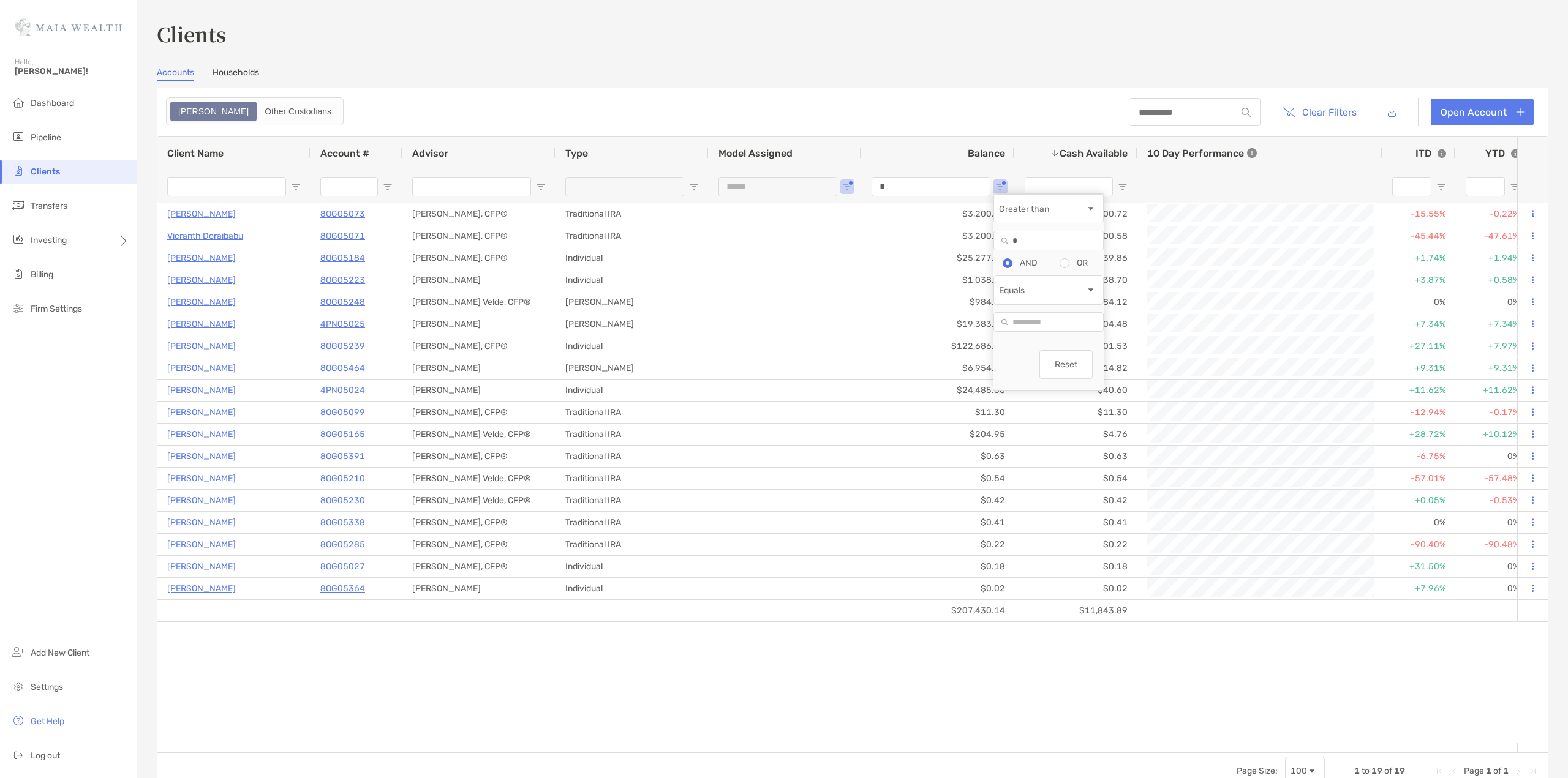 click on "Reset" at bounding box center [1066, 364] 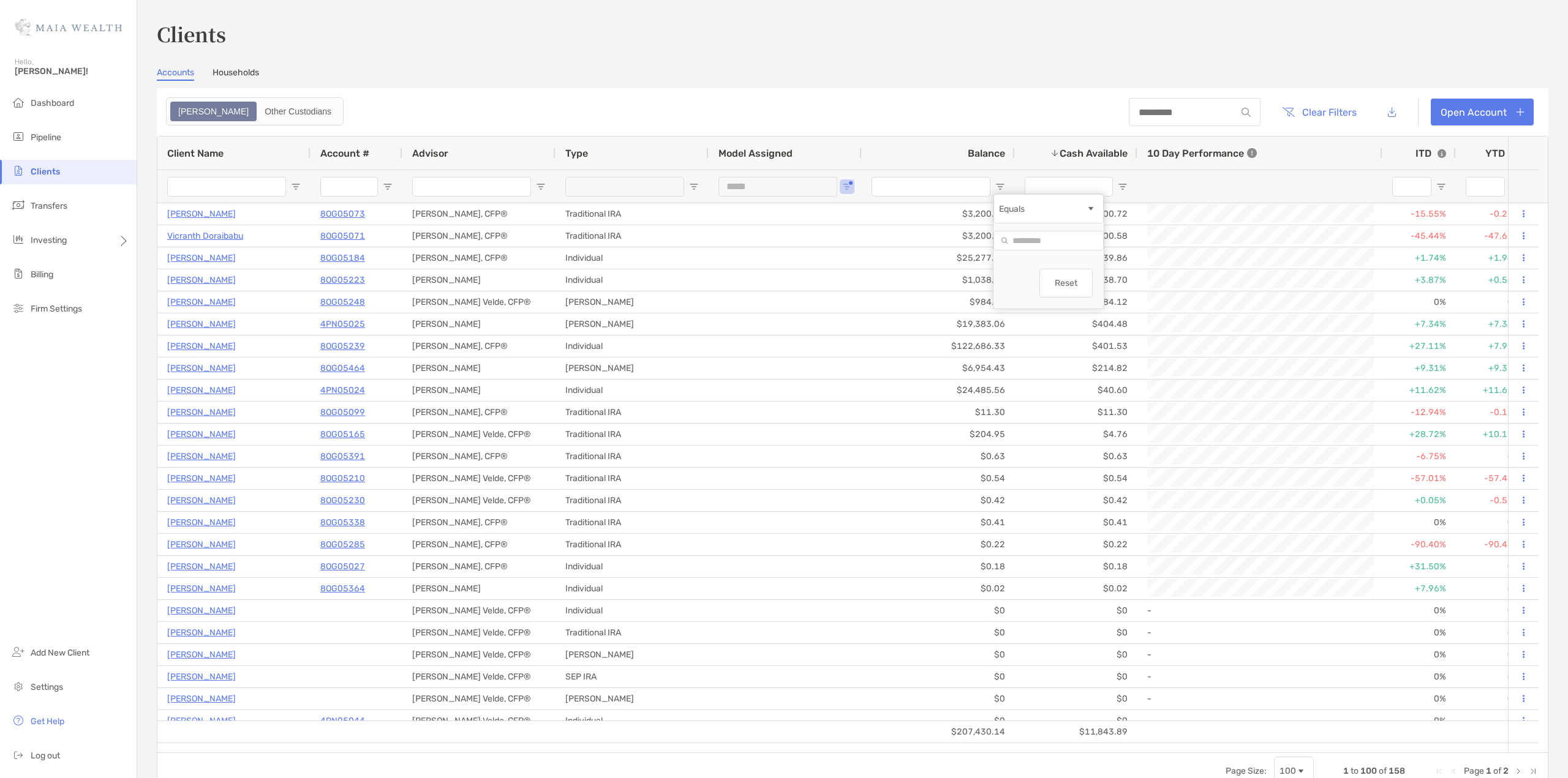 click on "Clear Filters Open Account" at bounding box center (853, 112) 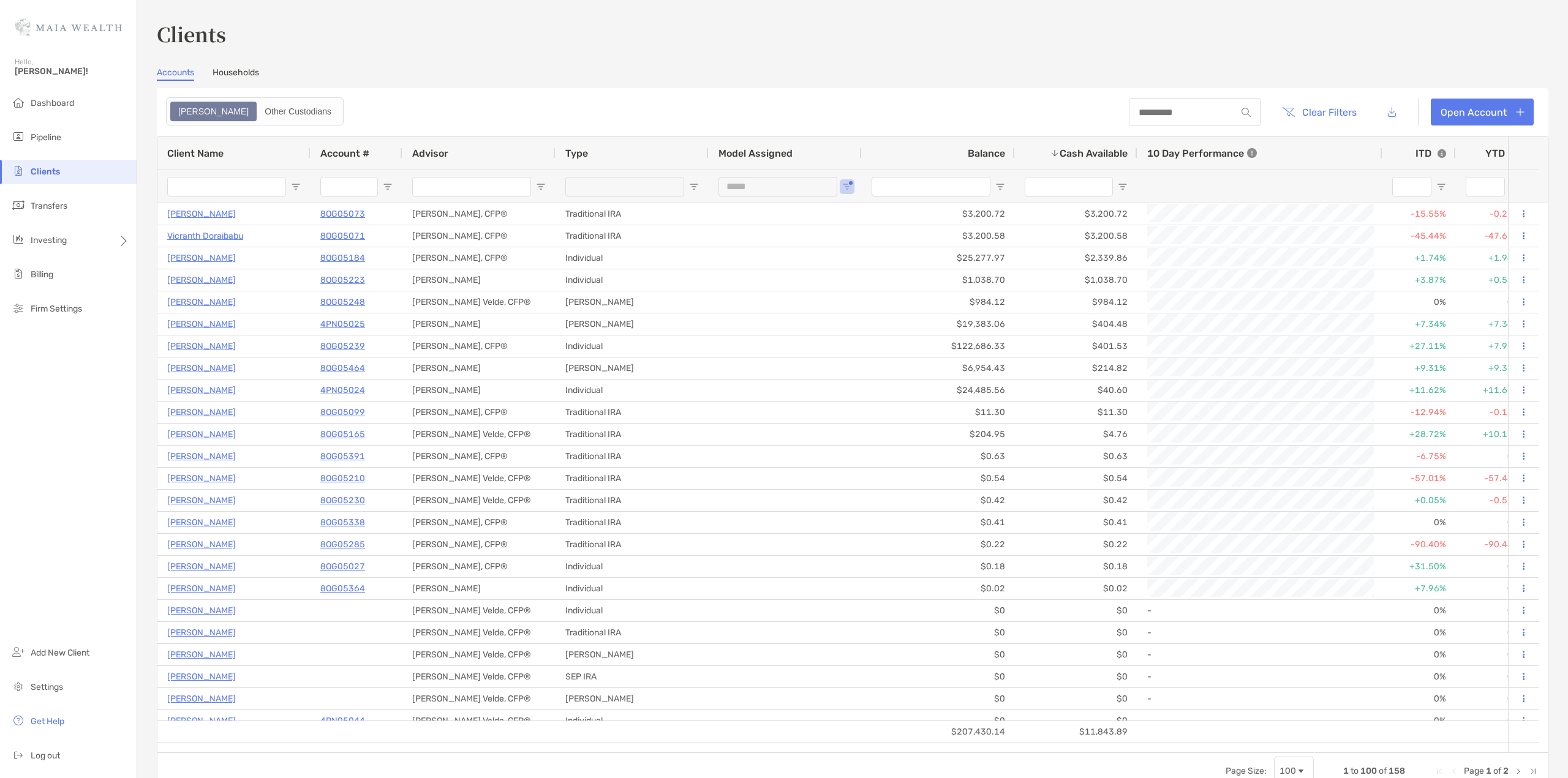 click at bounding box center [227, 187] 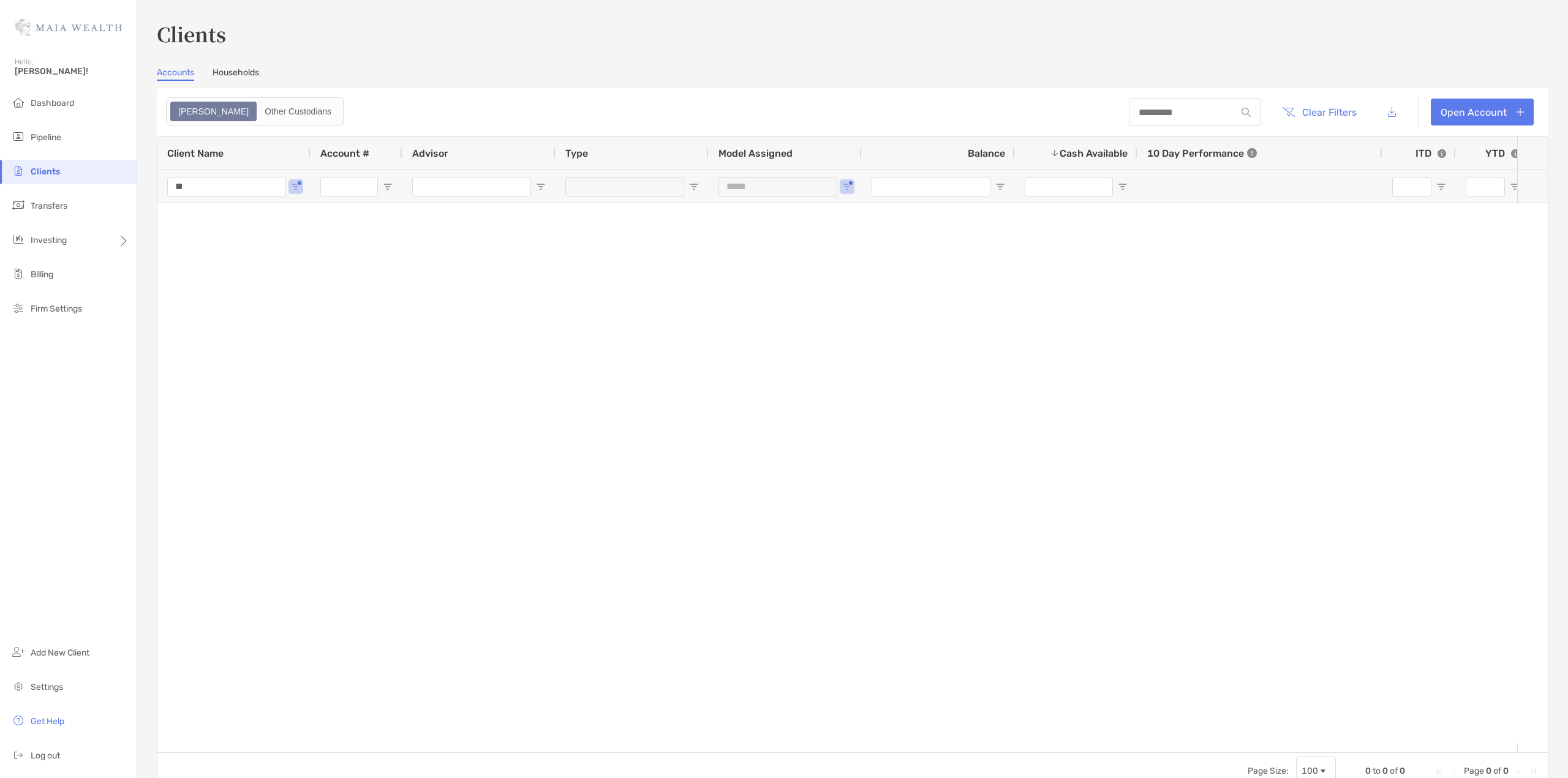type on "*" 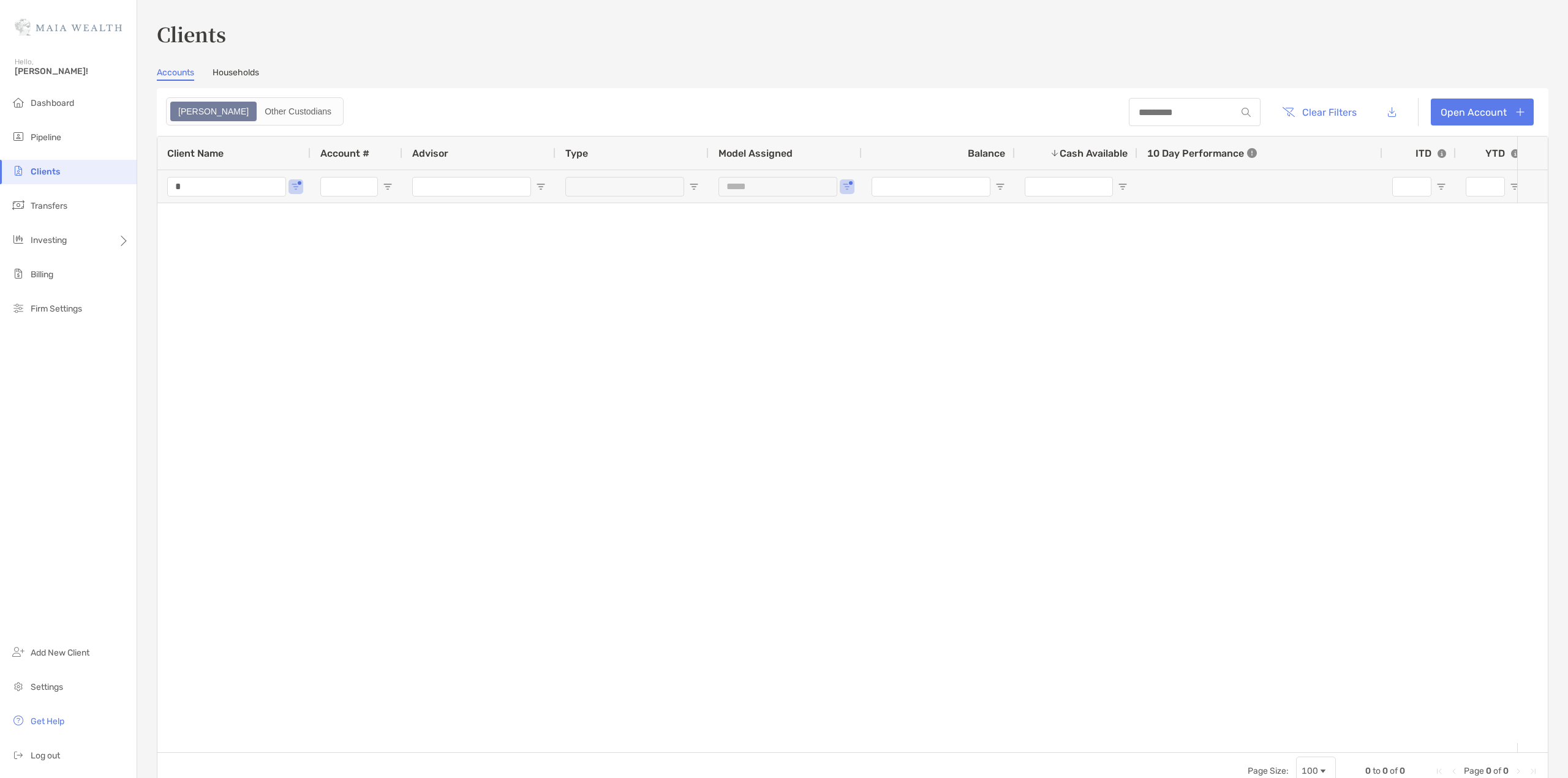 type 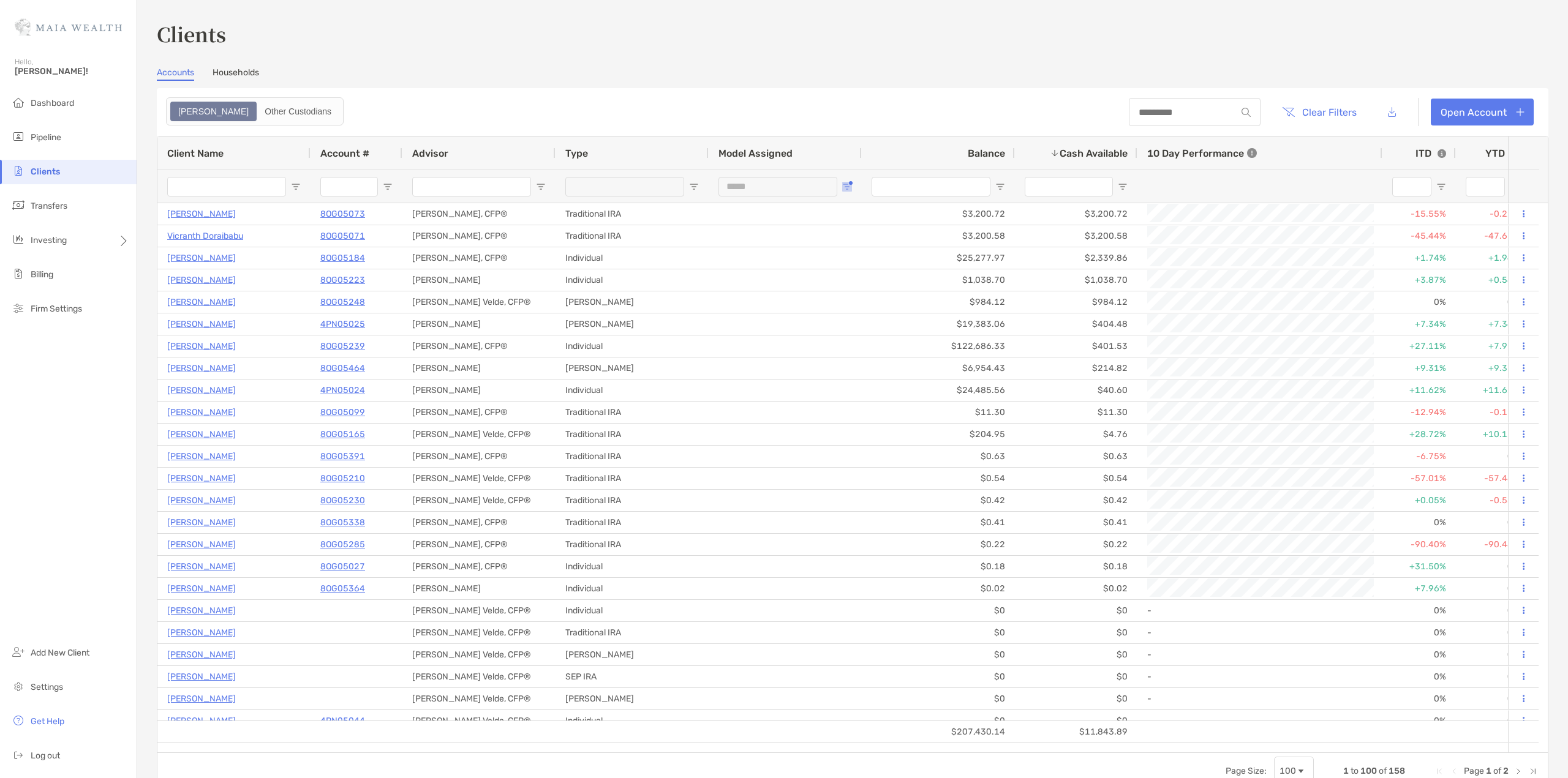 click at bounding box center (847, 187) 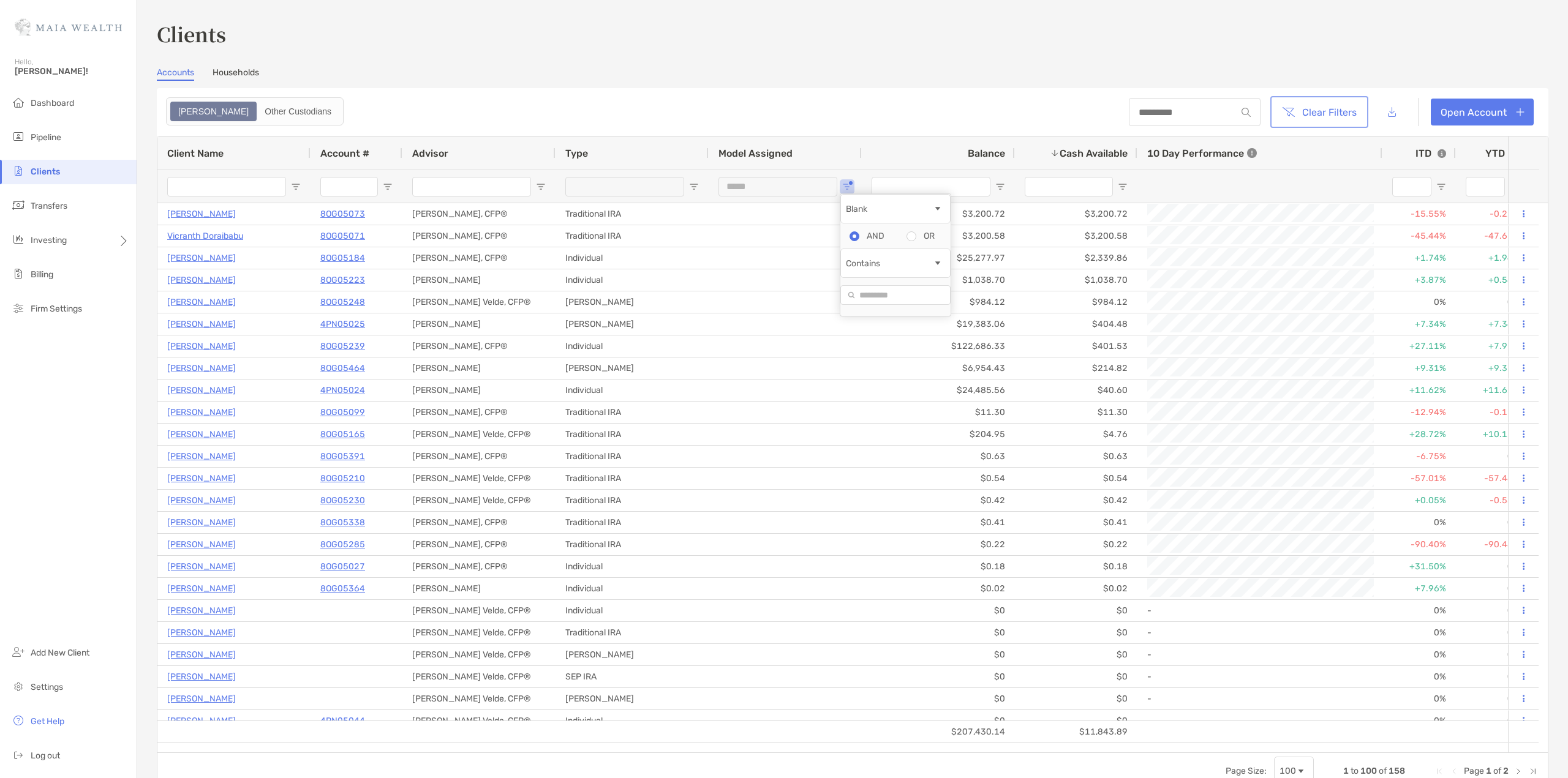 click on "Clear Filters" at bounding box center (1319, 112) 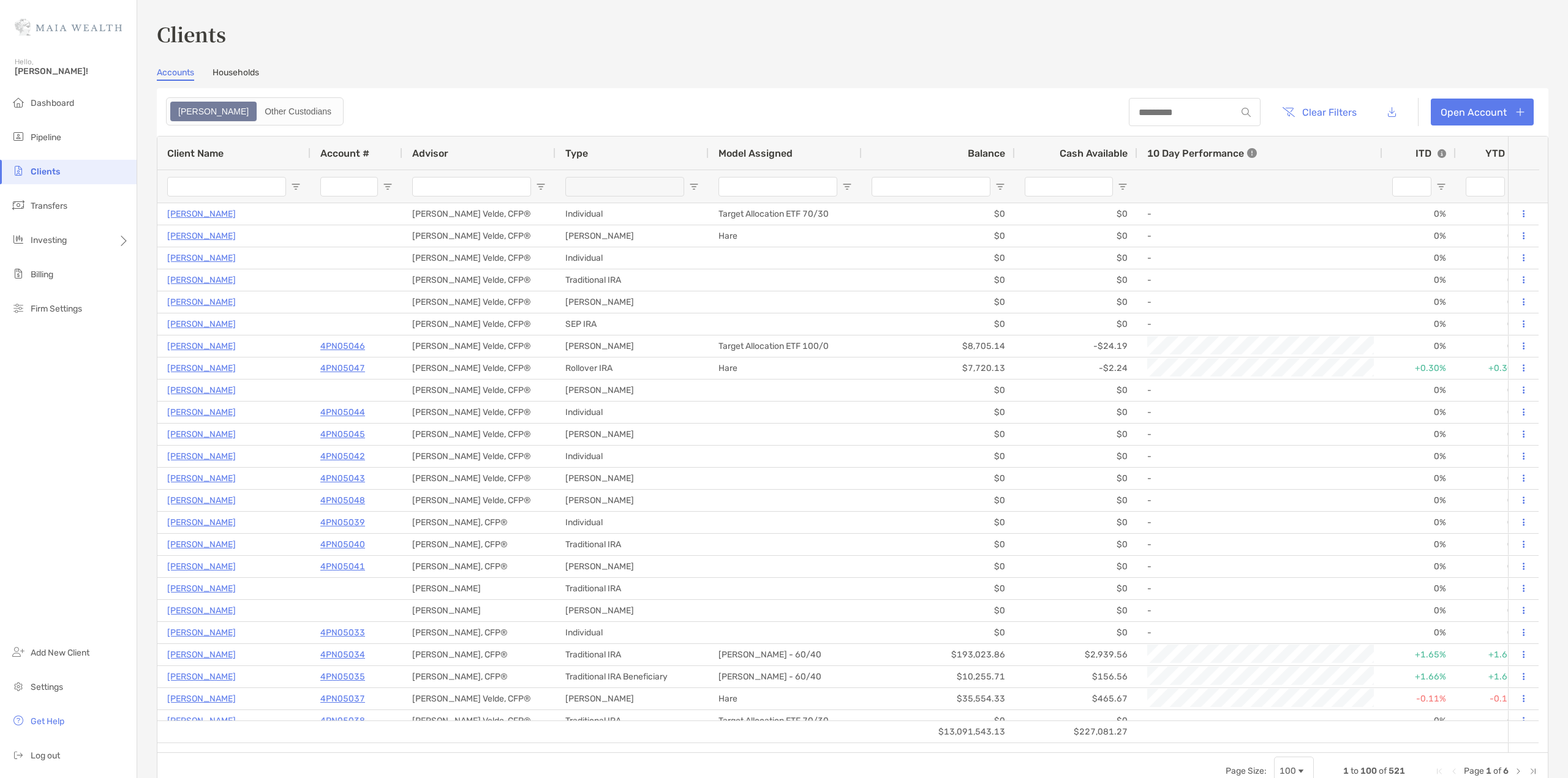 click at bounding box center (227, 187) 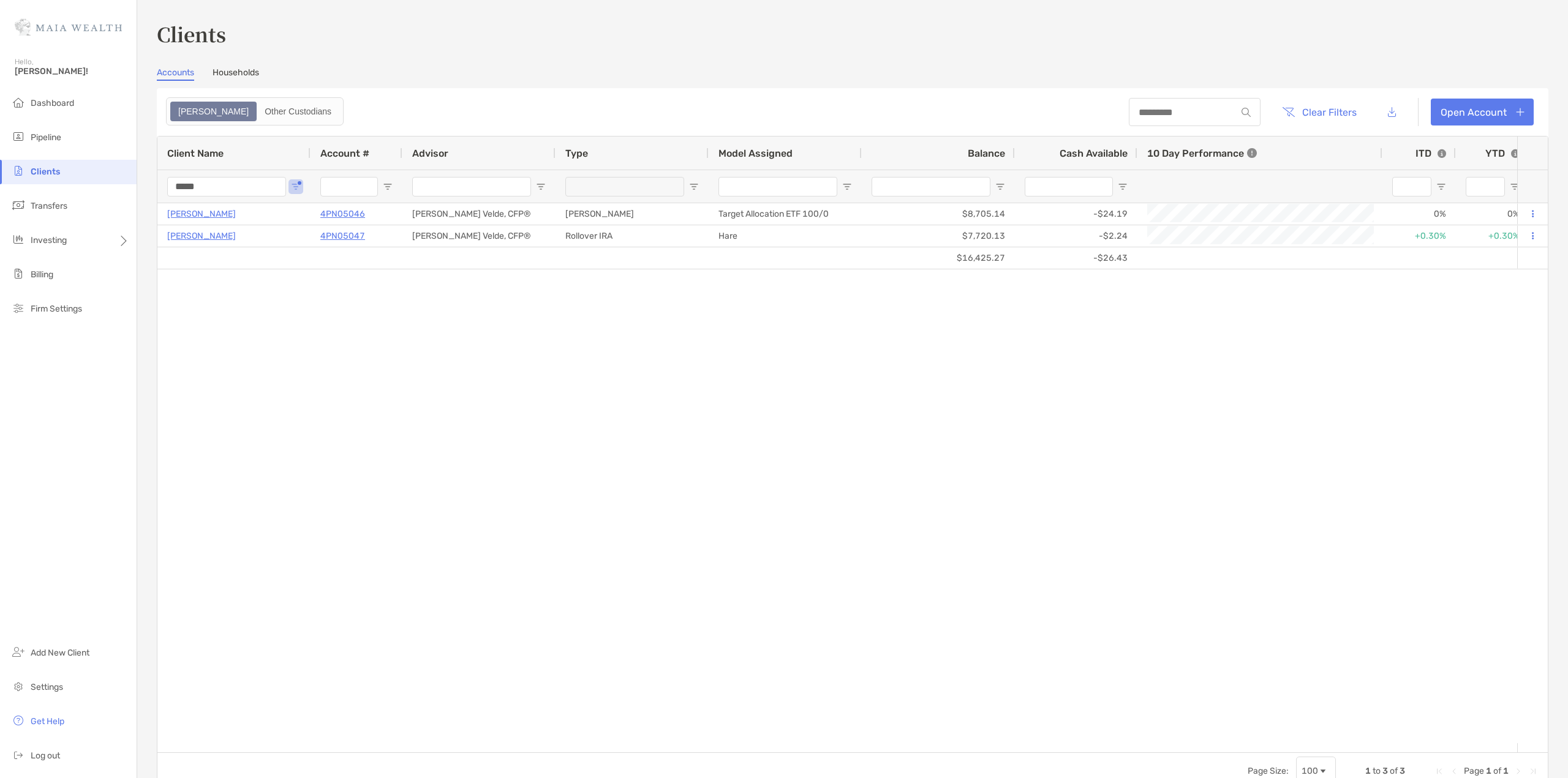 type on "*****" 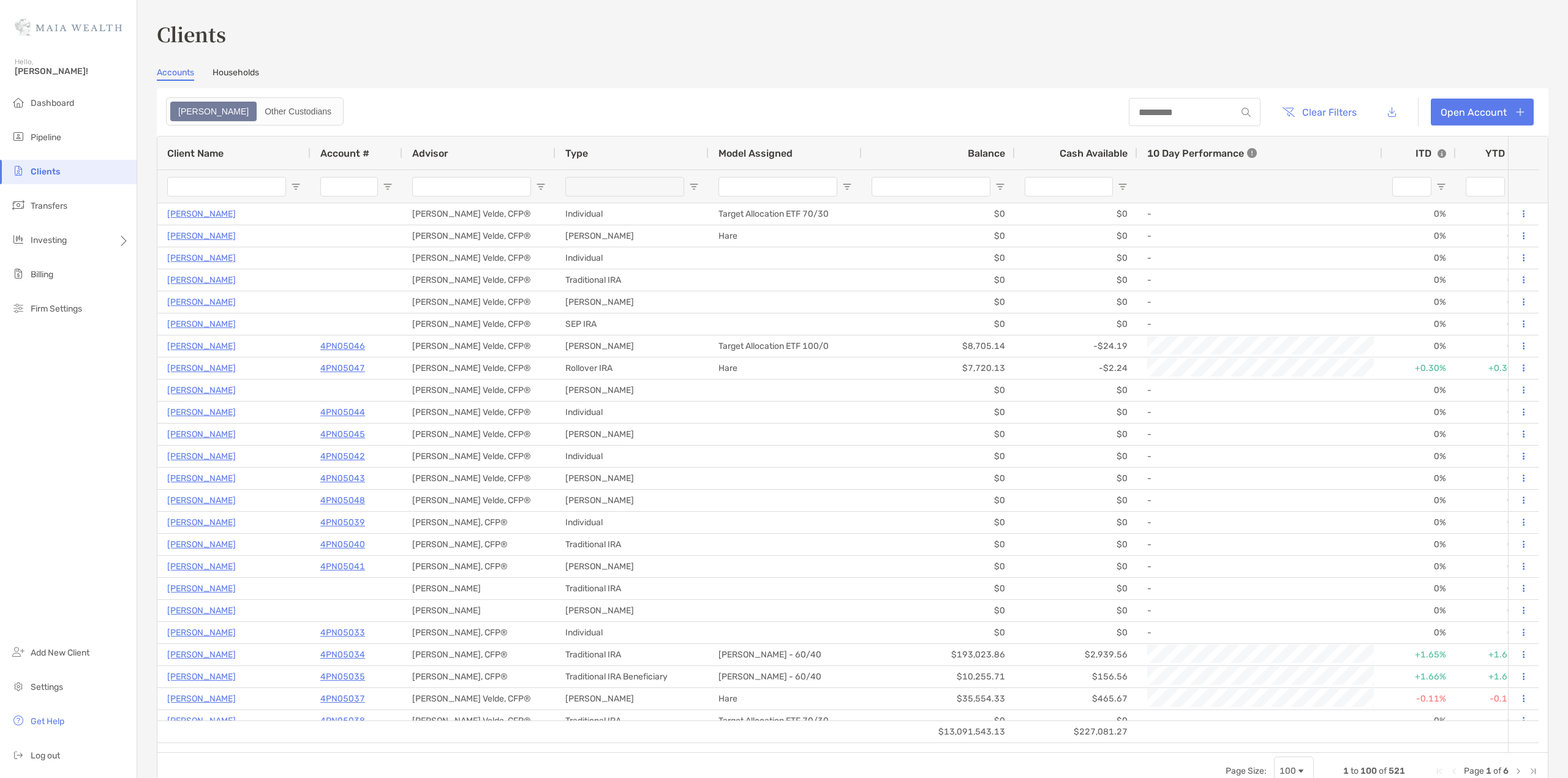 type 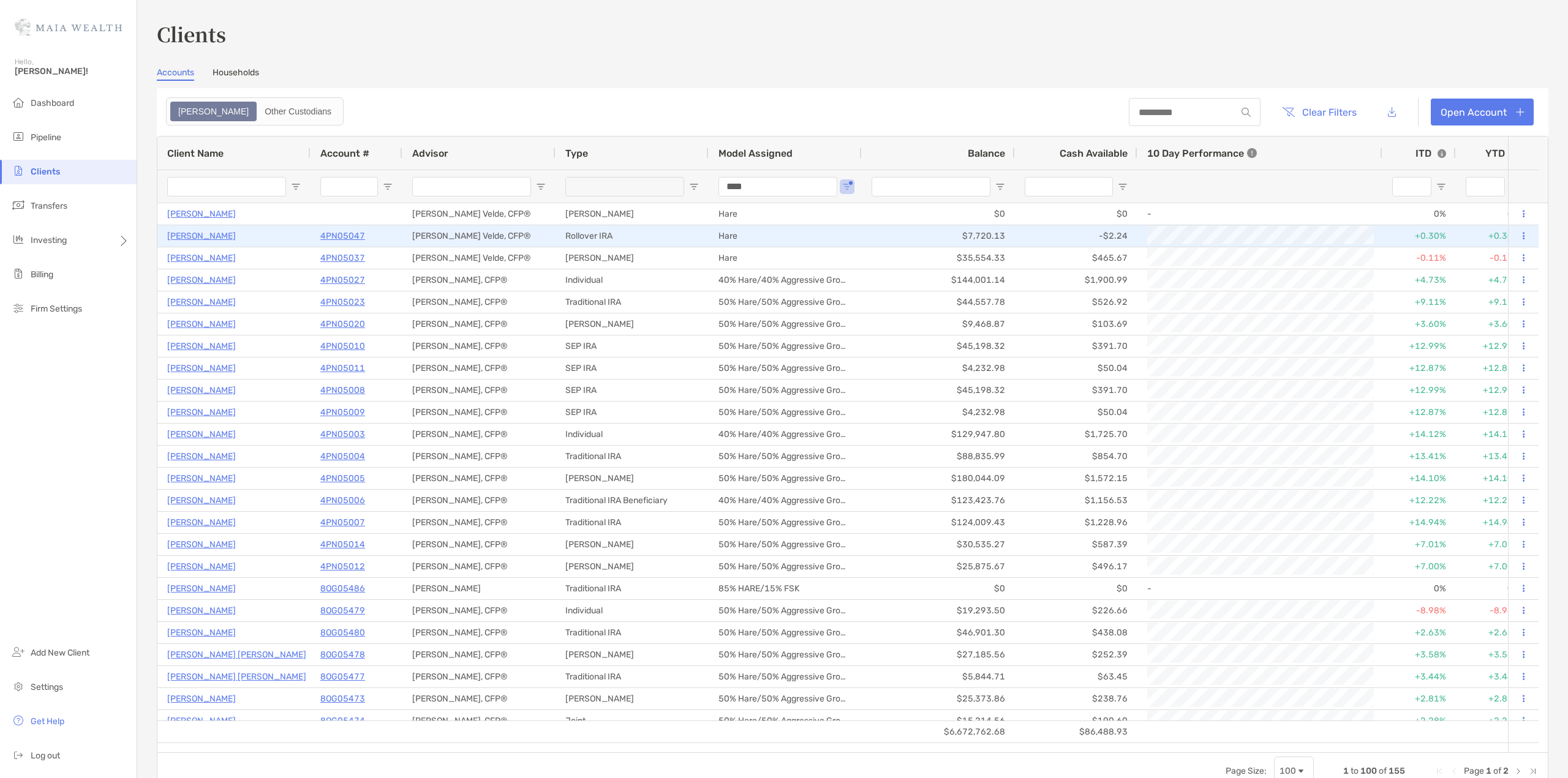 type on "****" 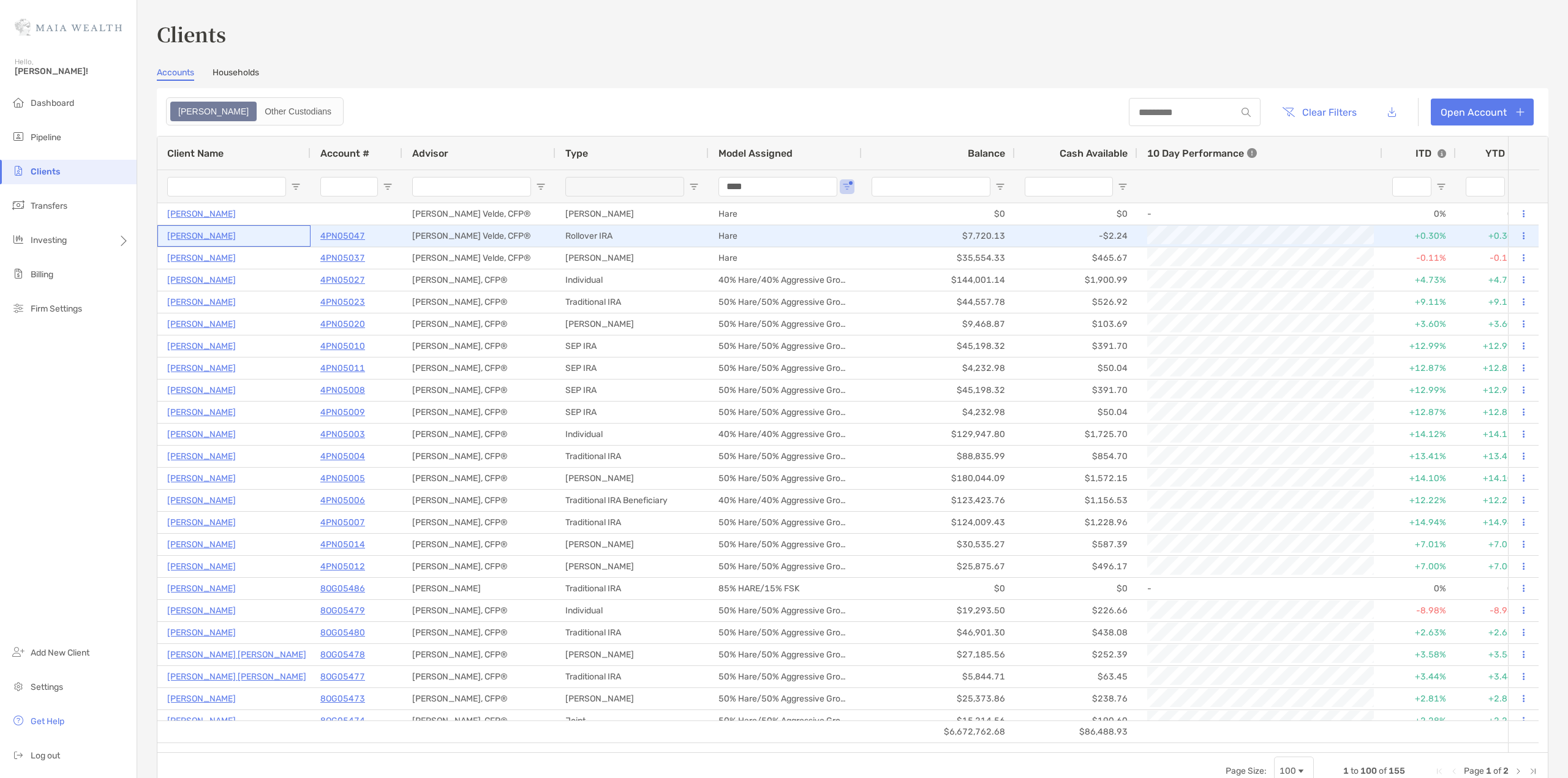 click on "[PERSON_NAME]" at bounding box center [202, 236] 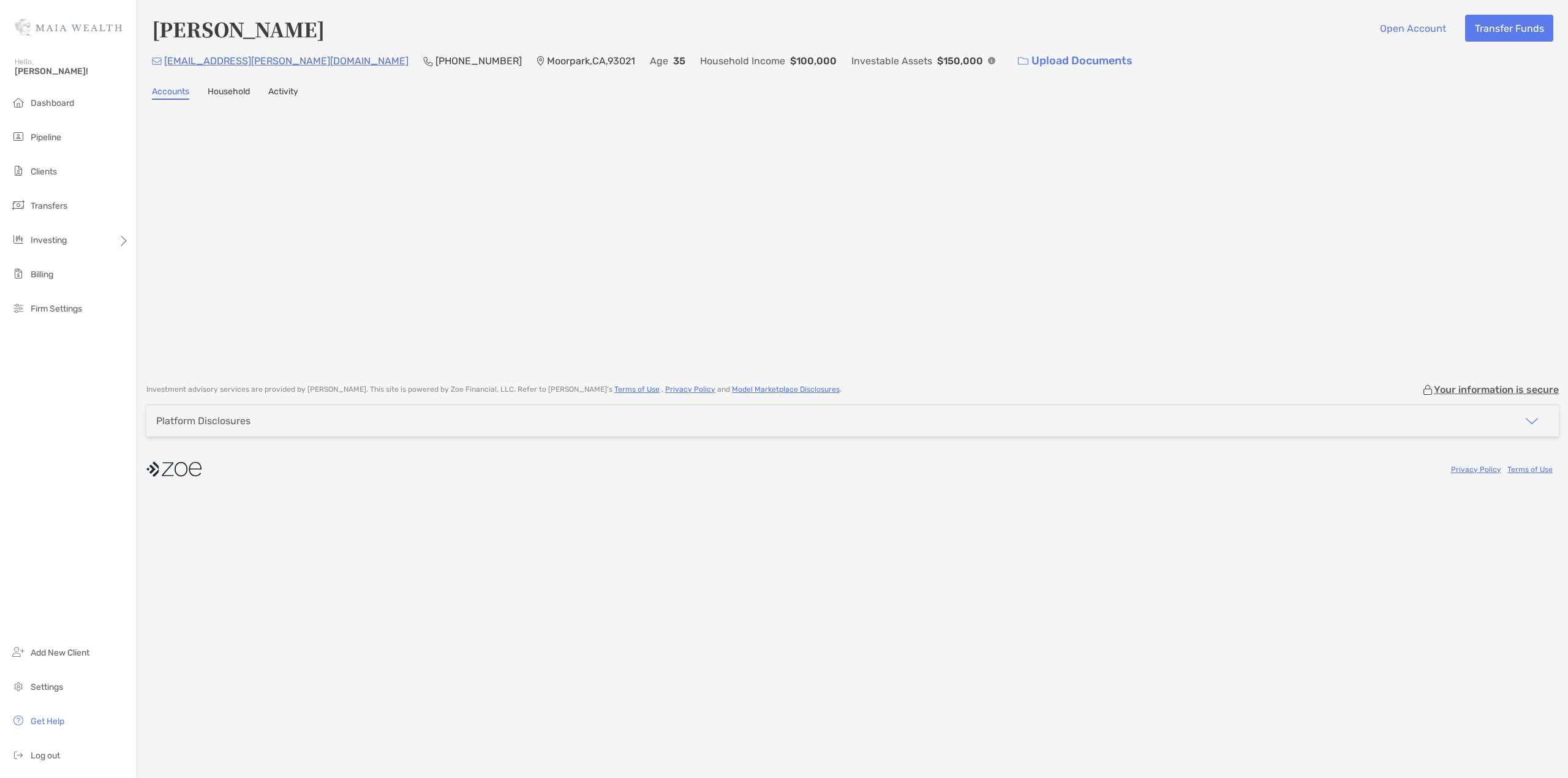 scroll, scrollTop: 0, scrollLeft: 0, axis: both 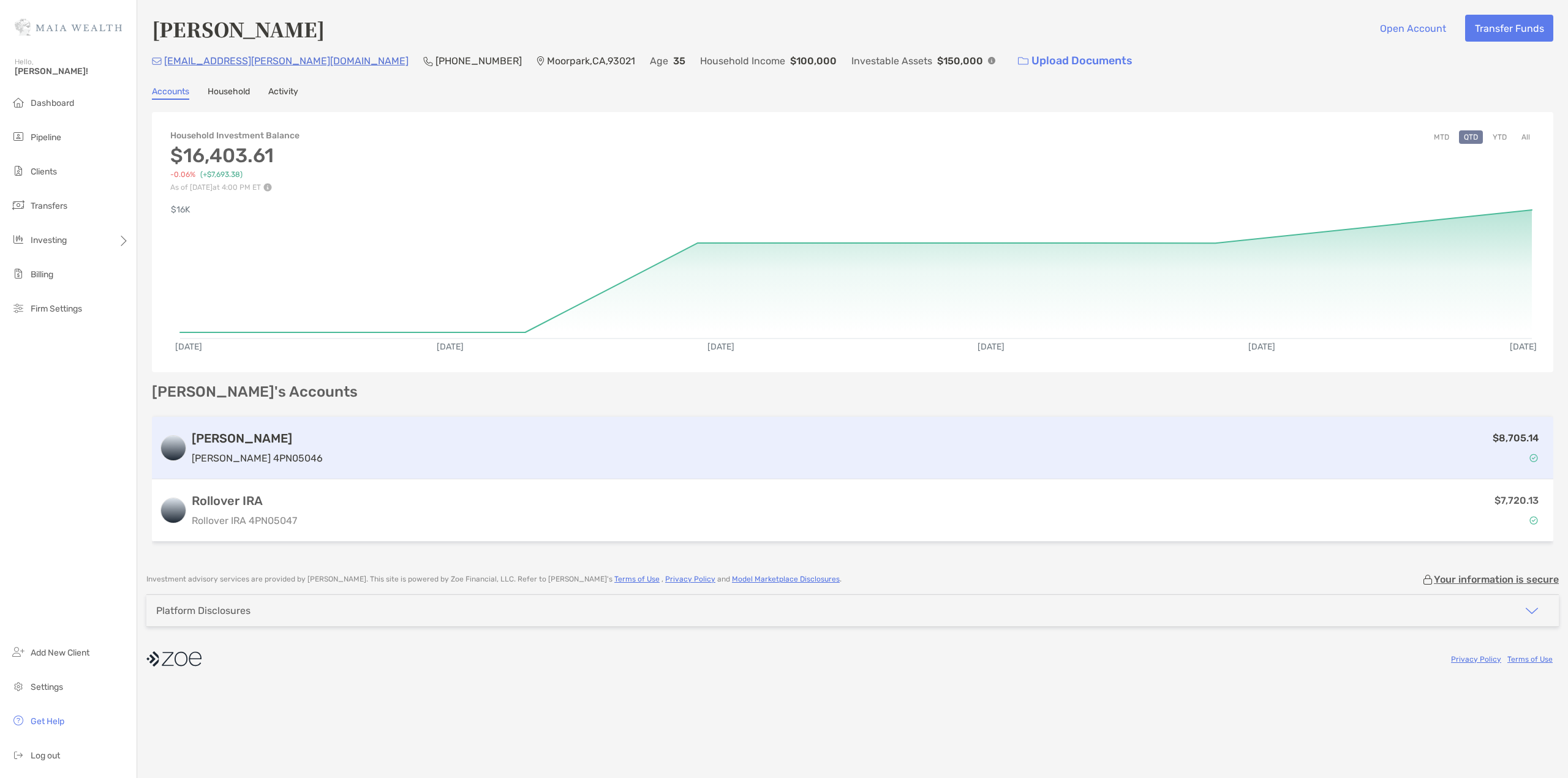 click on "$8,705.14" at bounding box center [937, 448] 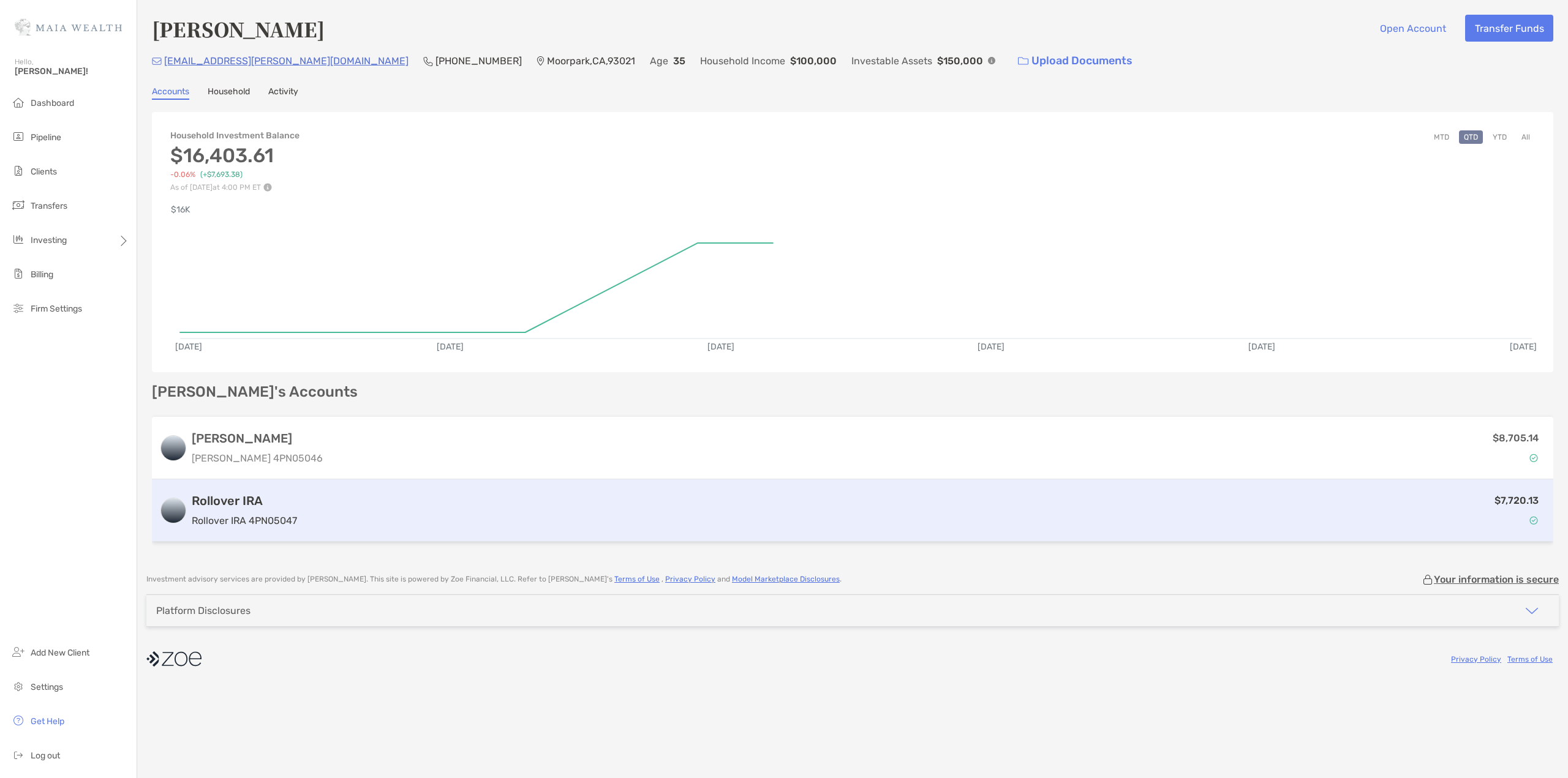 click on "Rollover IRA Rollover IRA   4PN05047 $7,720.13" at bounding box center (853, 511) 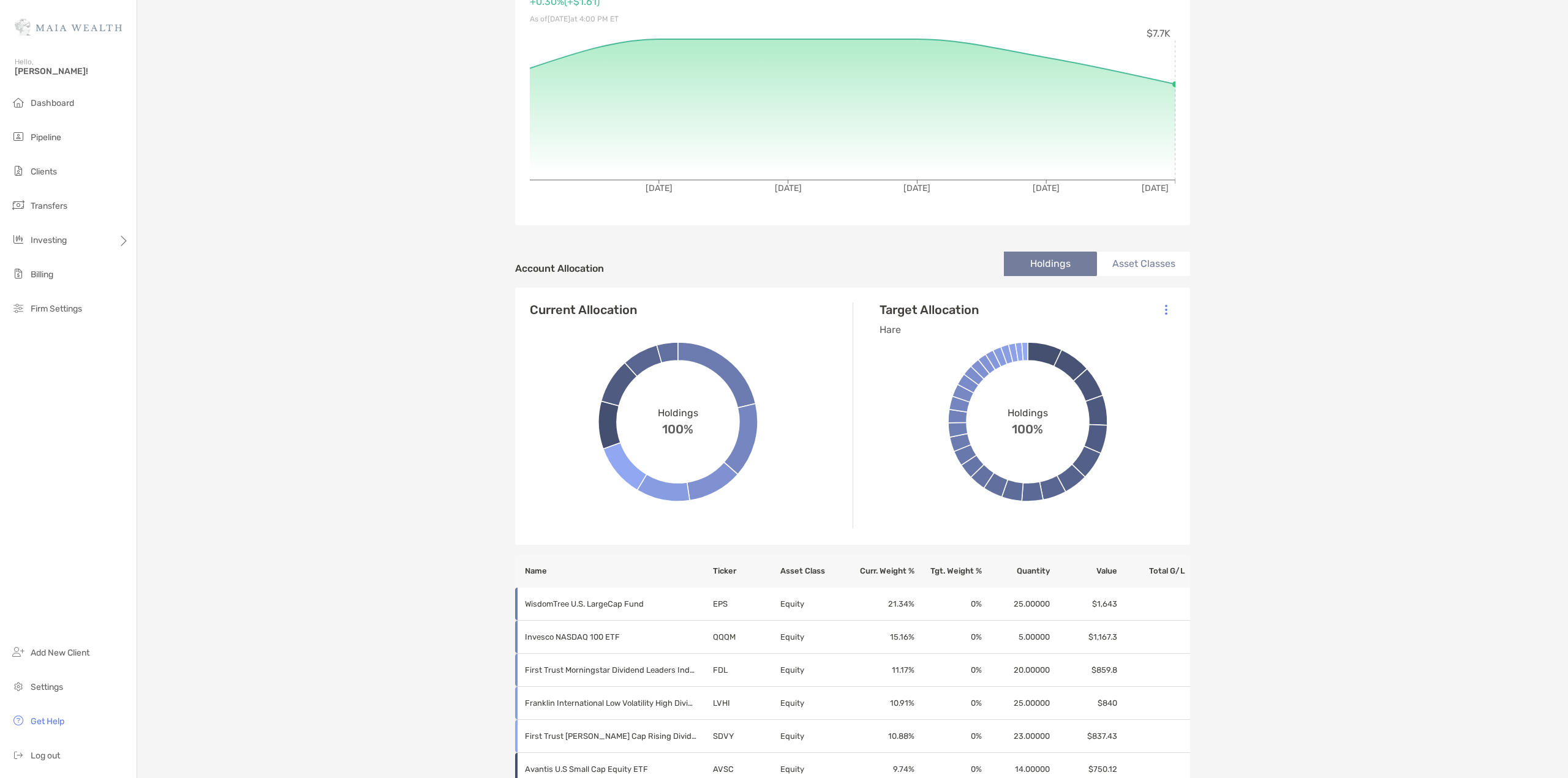scroll, scrollTop: 0, scrollLeft: 0, axis: both 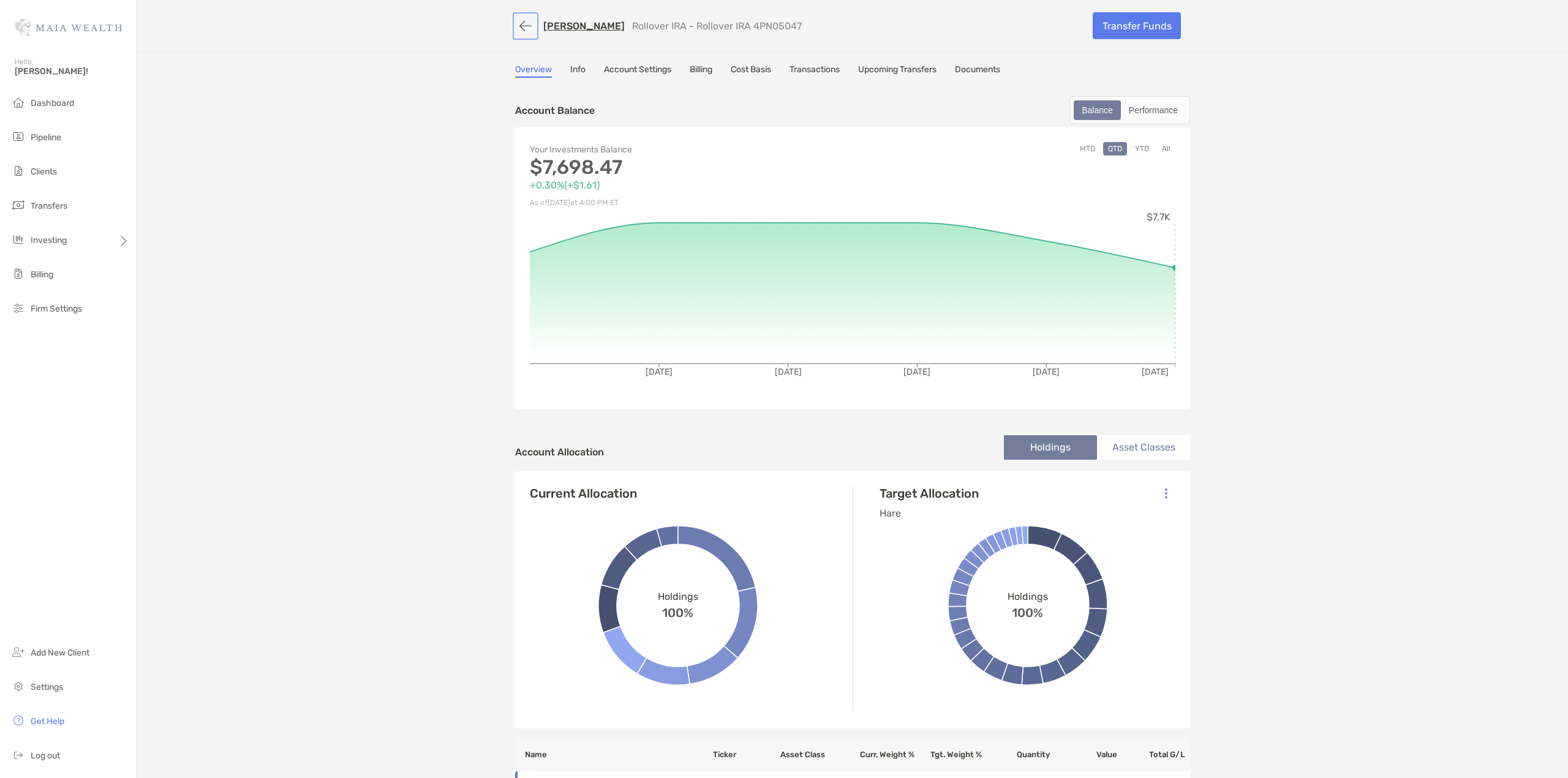 click at bounding box center [526, 26] 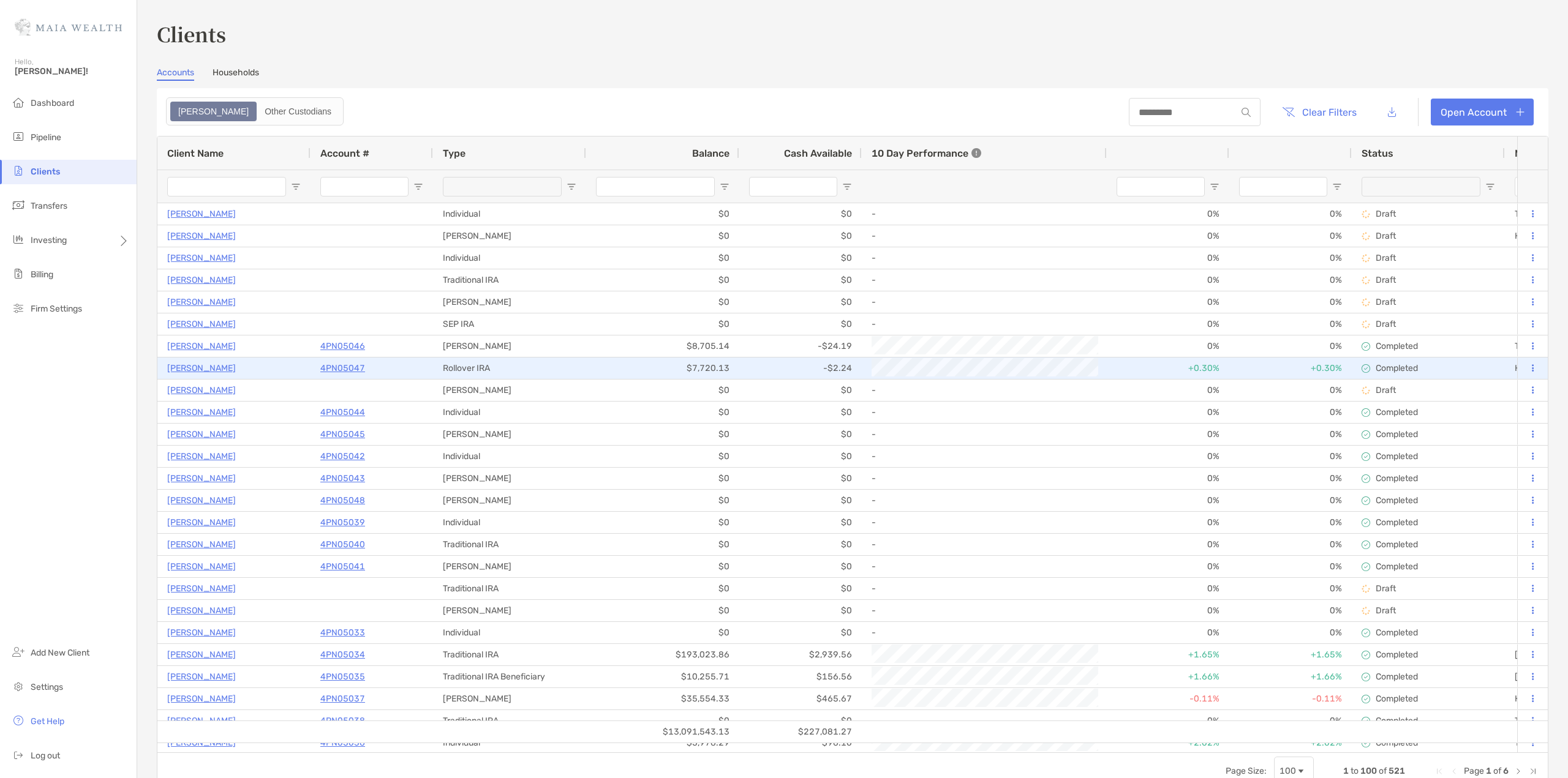 type on "****" 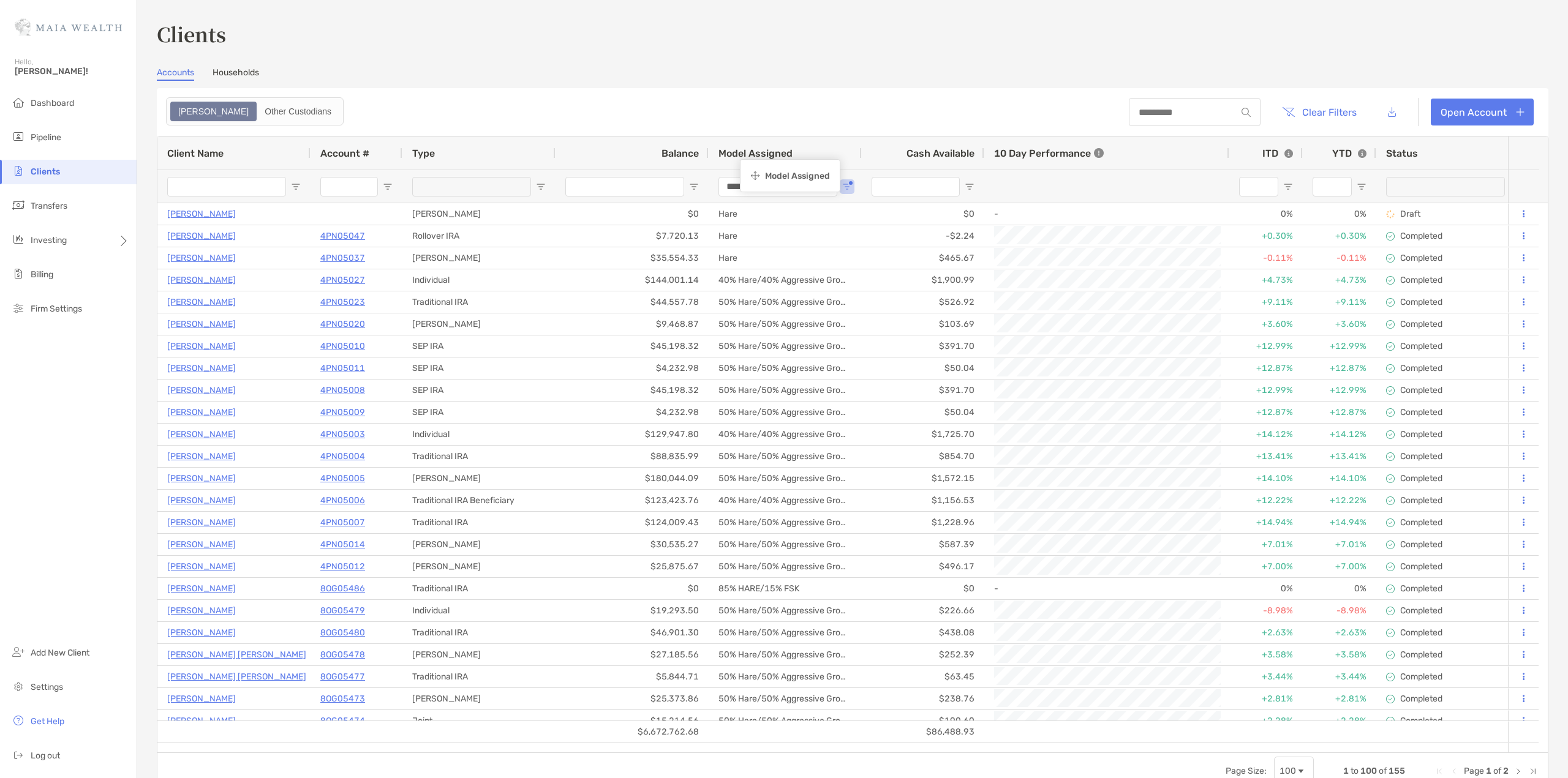 drag, startPoint x: 1427, startPoint y: 149, endPoint x: 746, endPoint y: 161, distance: 681.1057 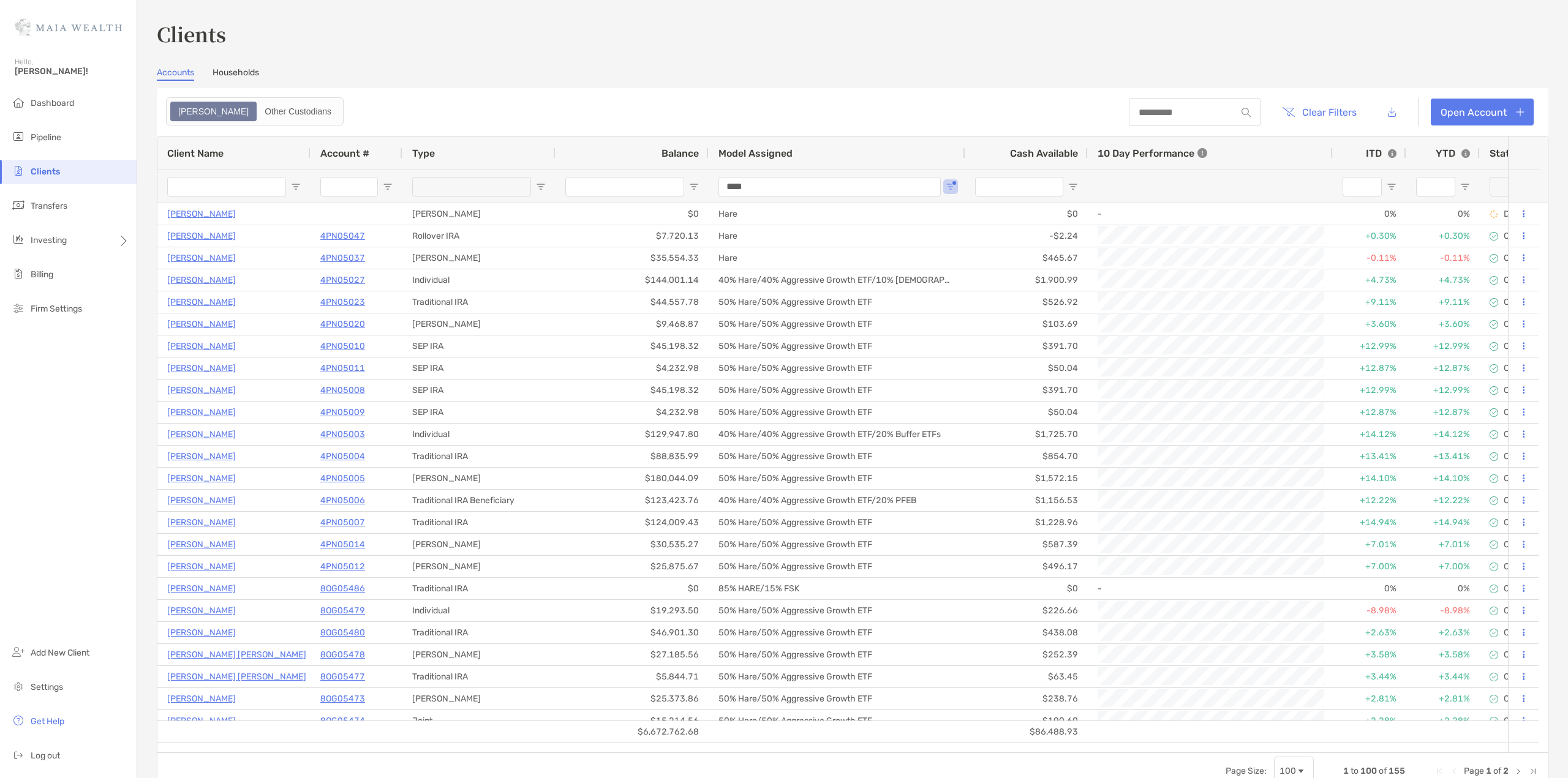 drag, startPoint x: 859, startPoint y: 154, endPoint x: 962, endPoint y: 157, distance: 103.04368 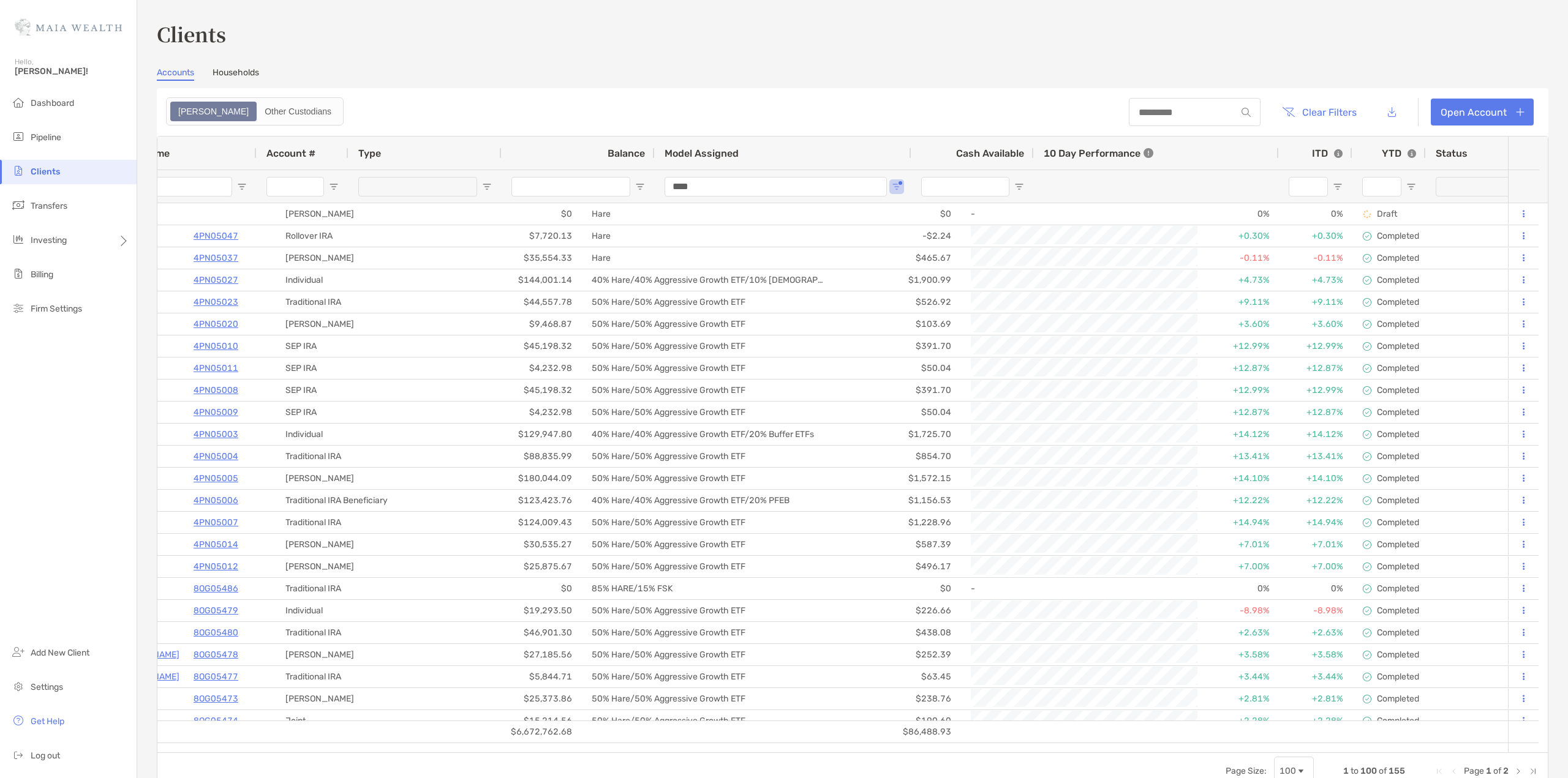 scroll, scrollTop: 0, scrollLeft: 185, axis: horizontal 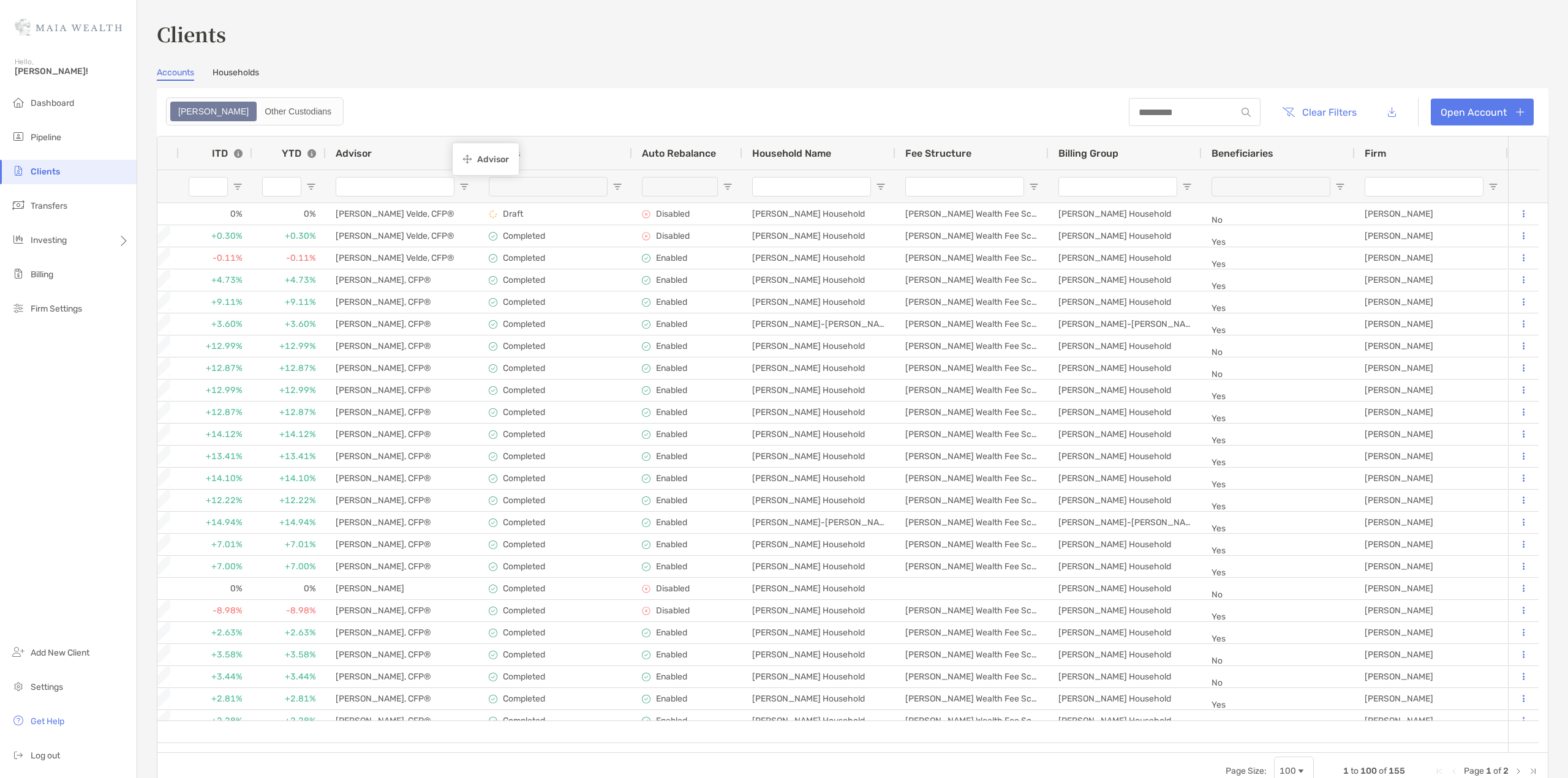 drag, startPoint x: 1278, startPoint y: 157, endPoint x: 456, endPoint y: 144, distance: 822.1028 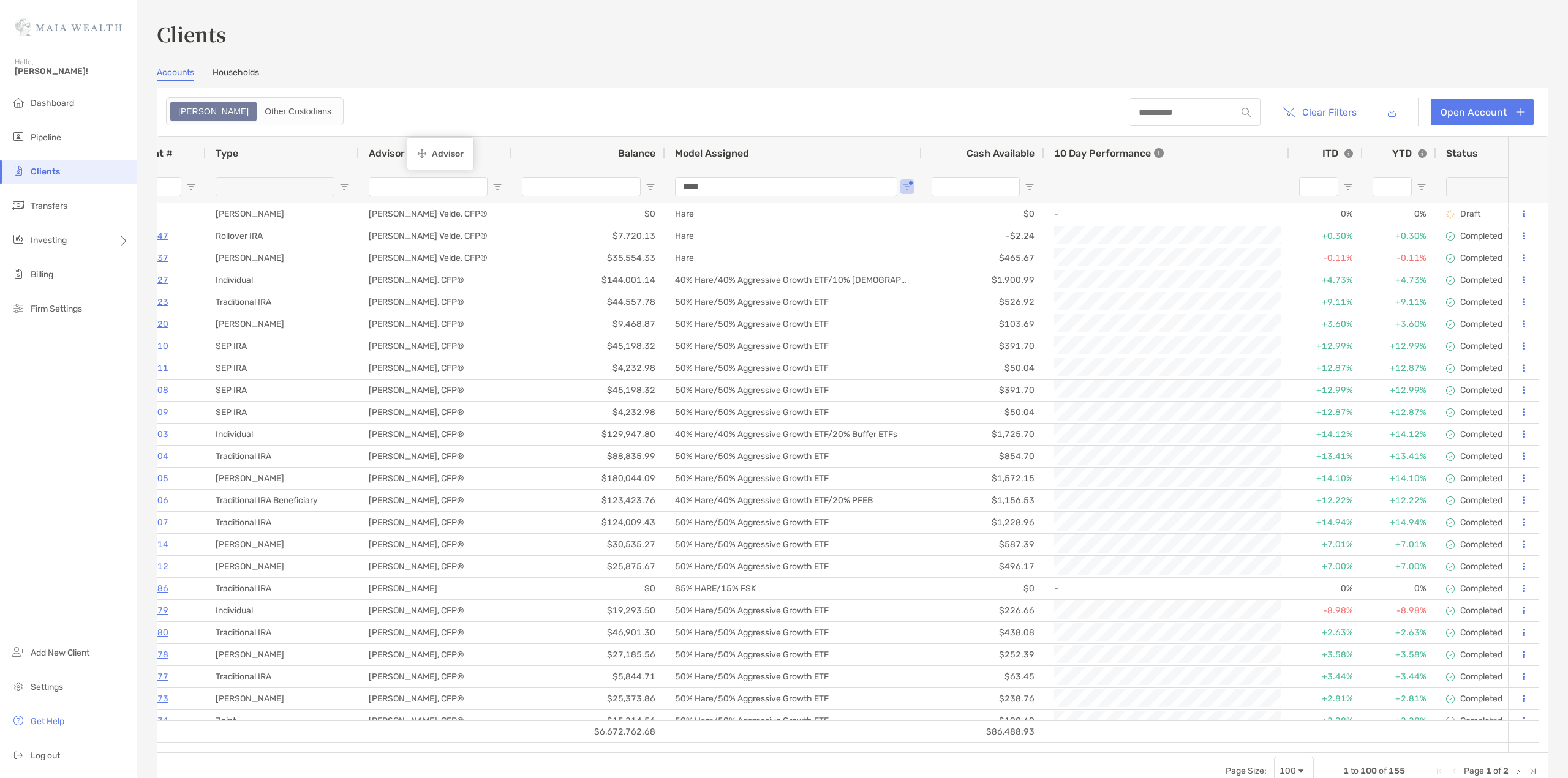 drag, startPoint x: 1368, startPoint y: 146, endPoint x: 413, endPoint y: 139, distance: 955.0257 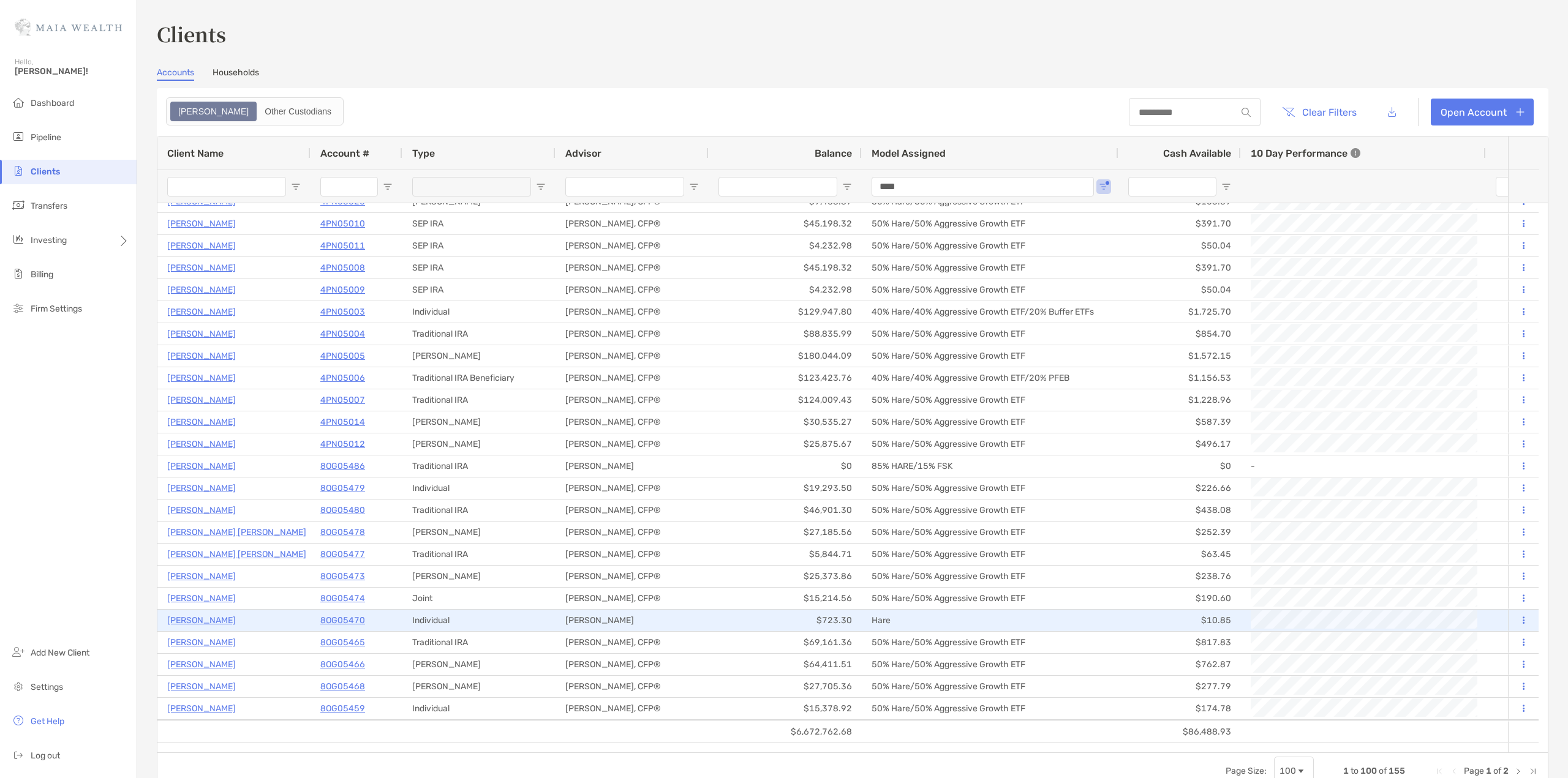 click on "8OG05470" at bounding box center [342, 620] 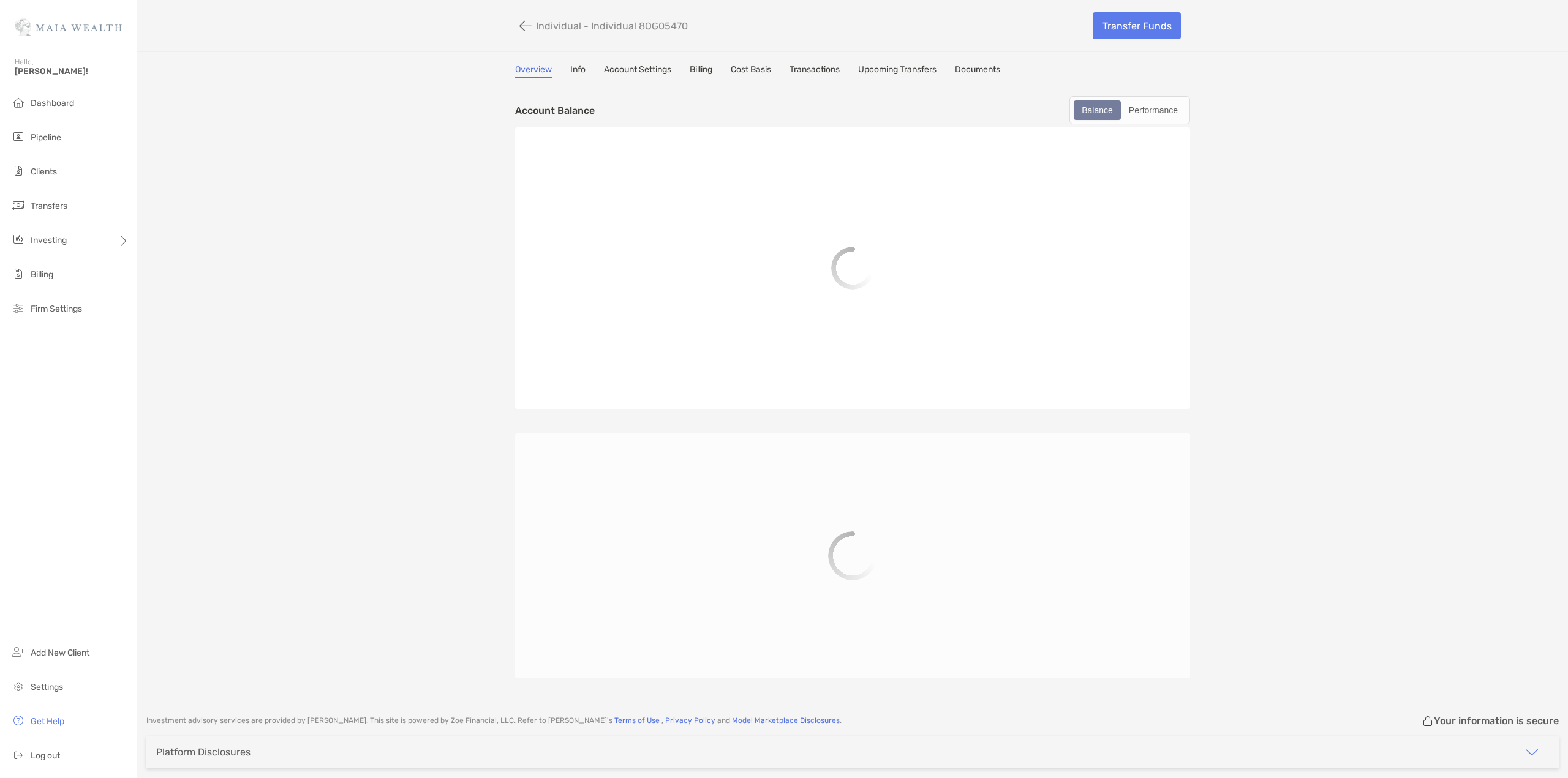 scroll, scrollTop: 0, scrollLeft: 0, axis: both 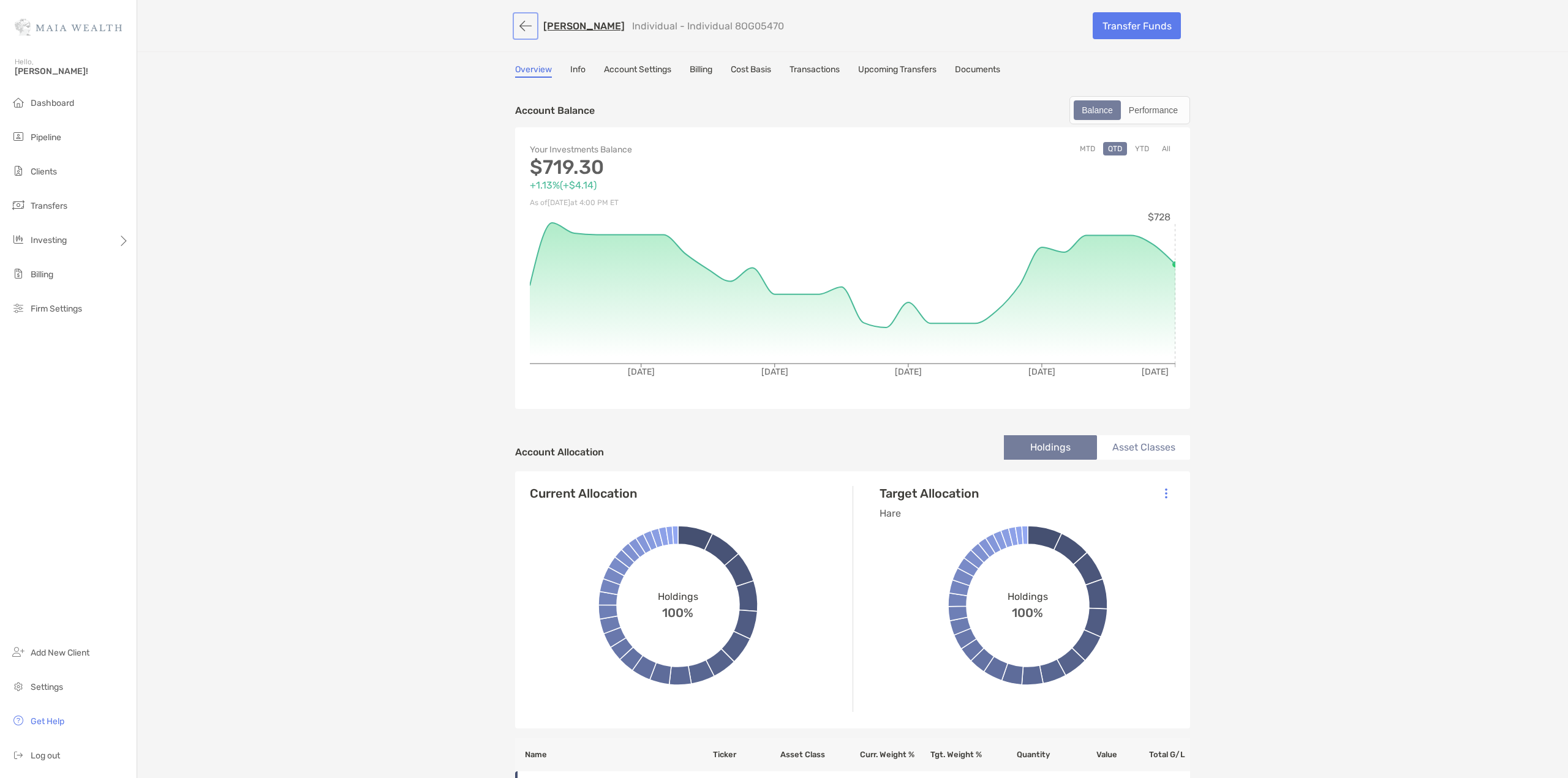 click at bounding box center (526, 26) 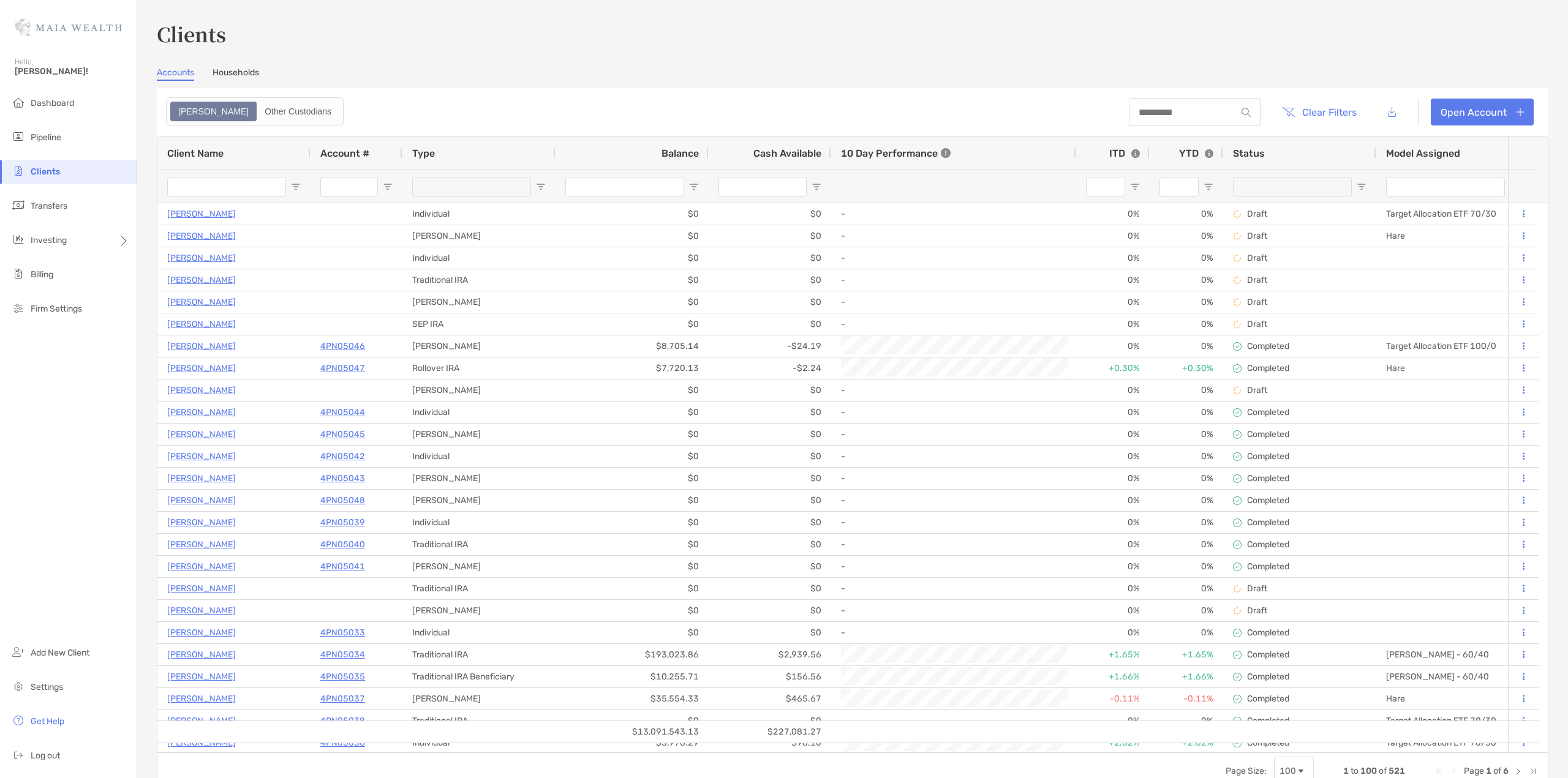 type on "****" 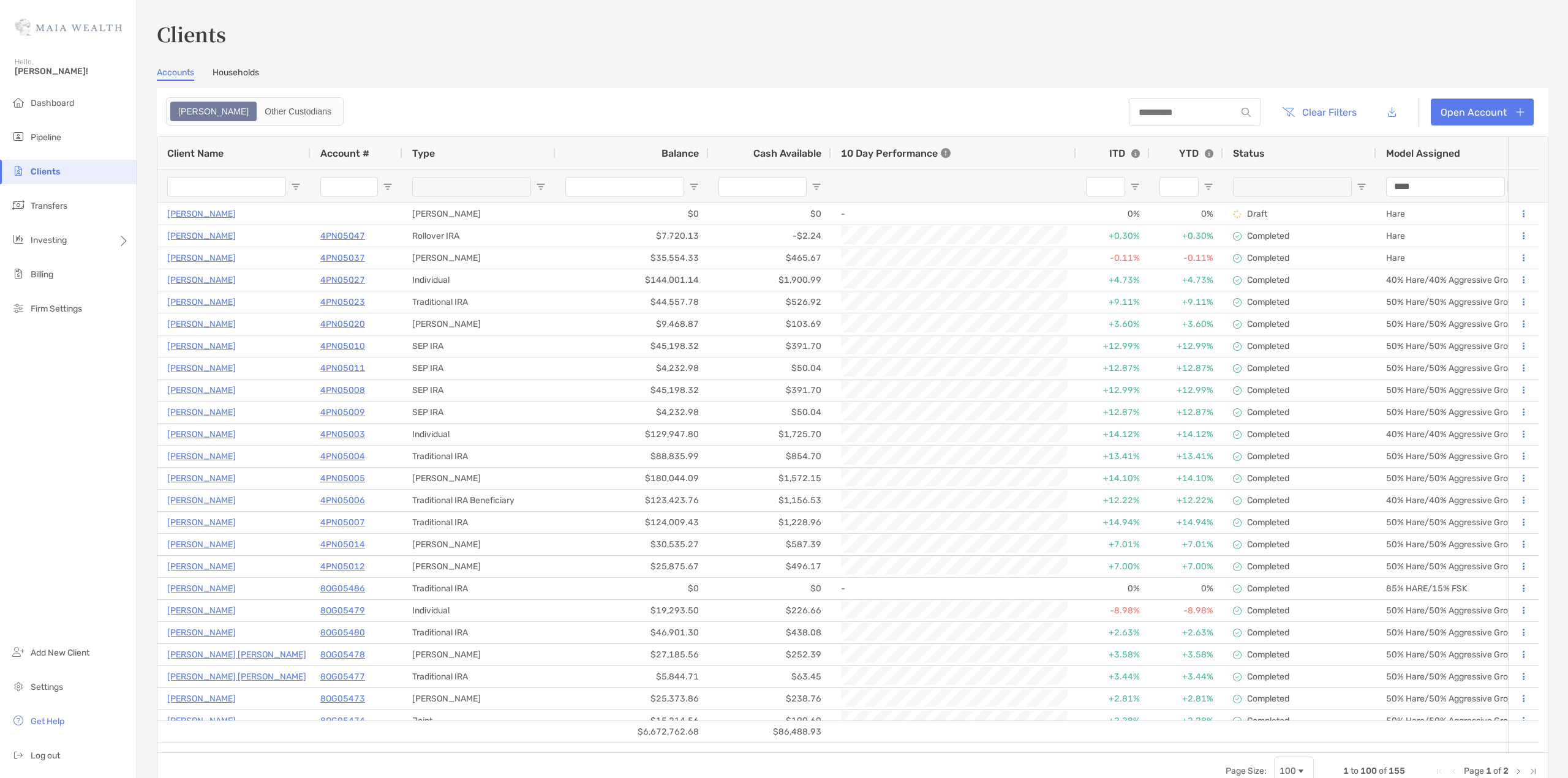 scroll, scrollTop: 0, scrollLeft: 399, axis: horizontal 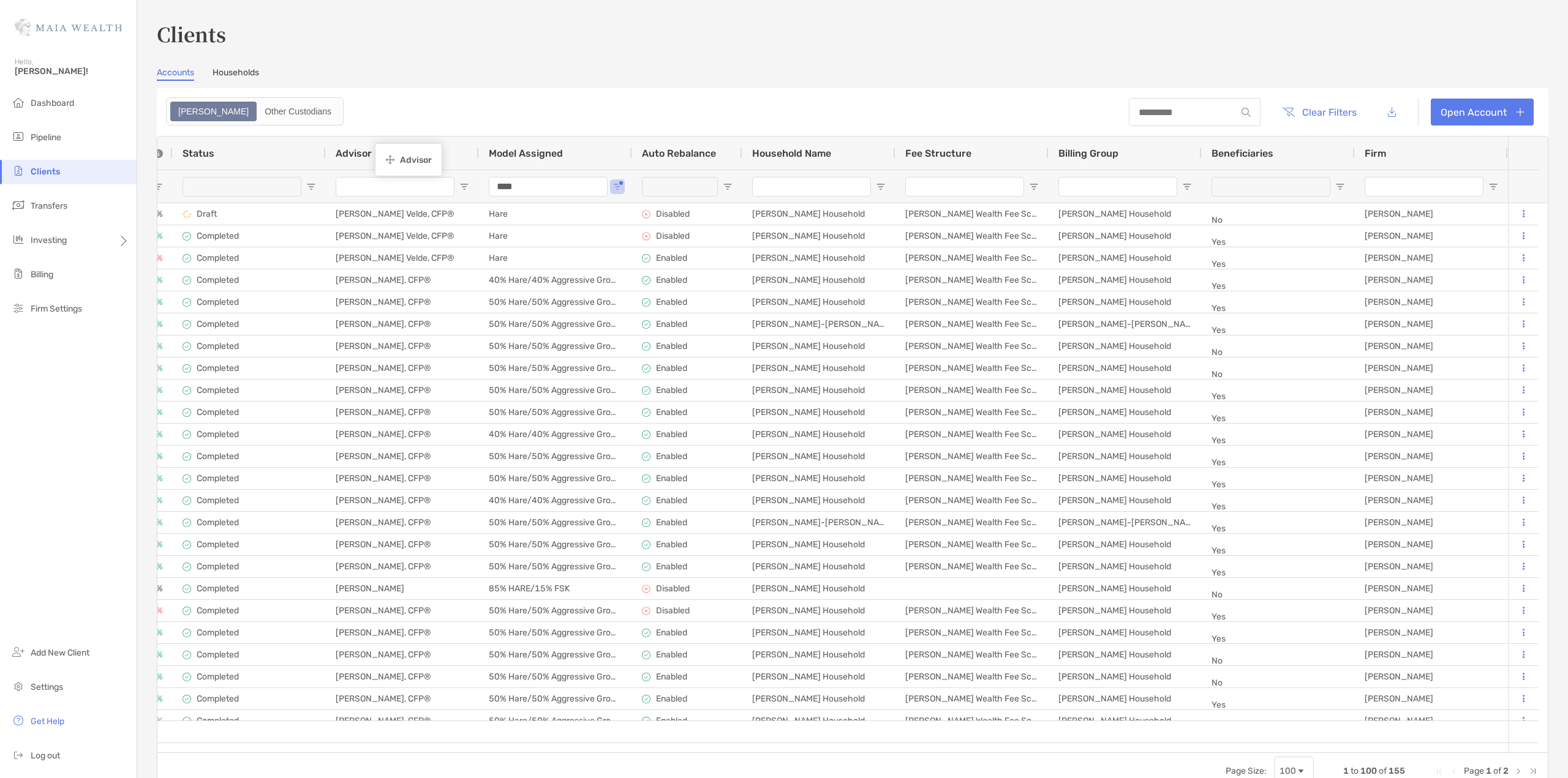 drag, startPoint x: 1291, startPoint y: 148, endPoint x: 381, endPoint y: 145, distance: 910.0049 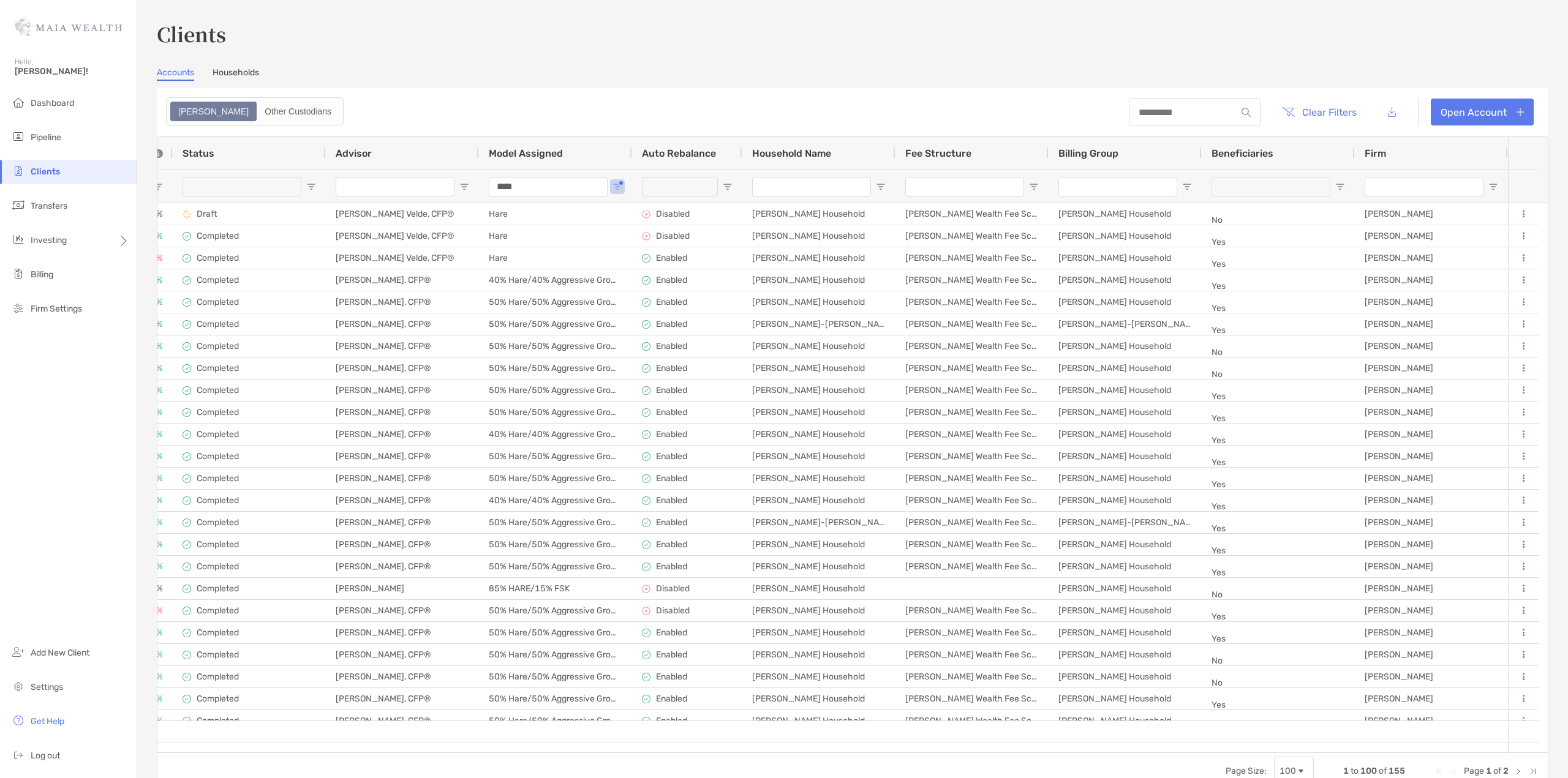 scroll, scrollTop: 0, scrollLeft: 912, axis: horizontal 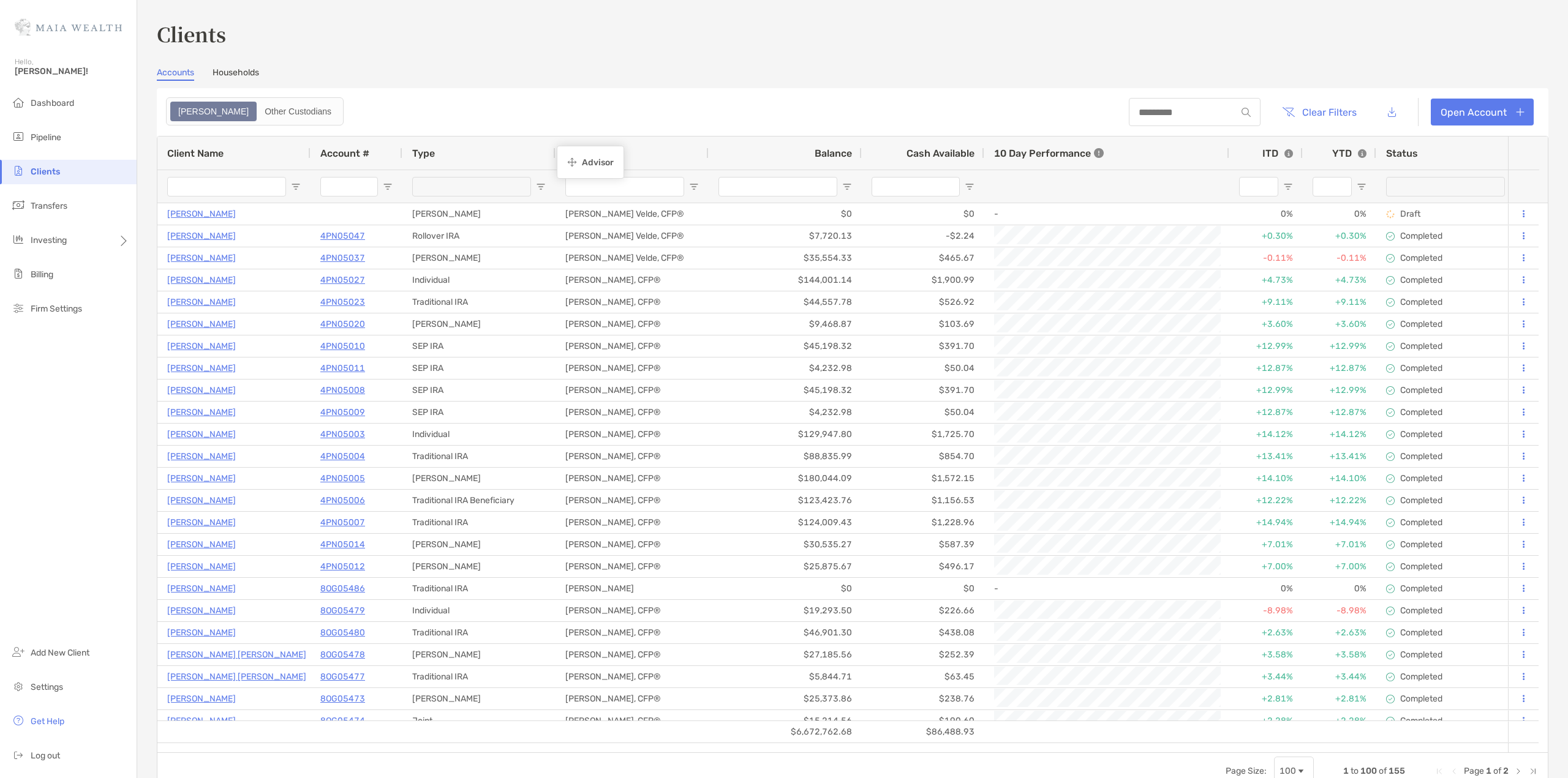 drag, startPoint x: 1416, startPoint y: 152, endPoint x: 563, endPoint y: 148, distance: 853.0094 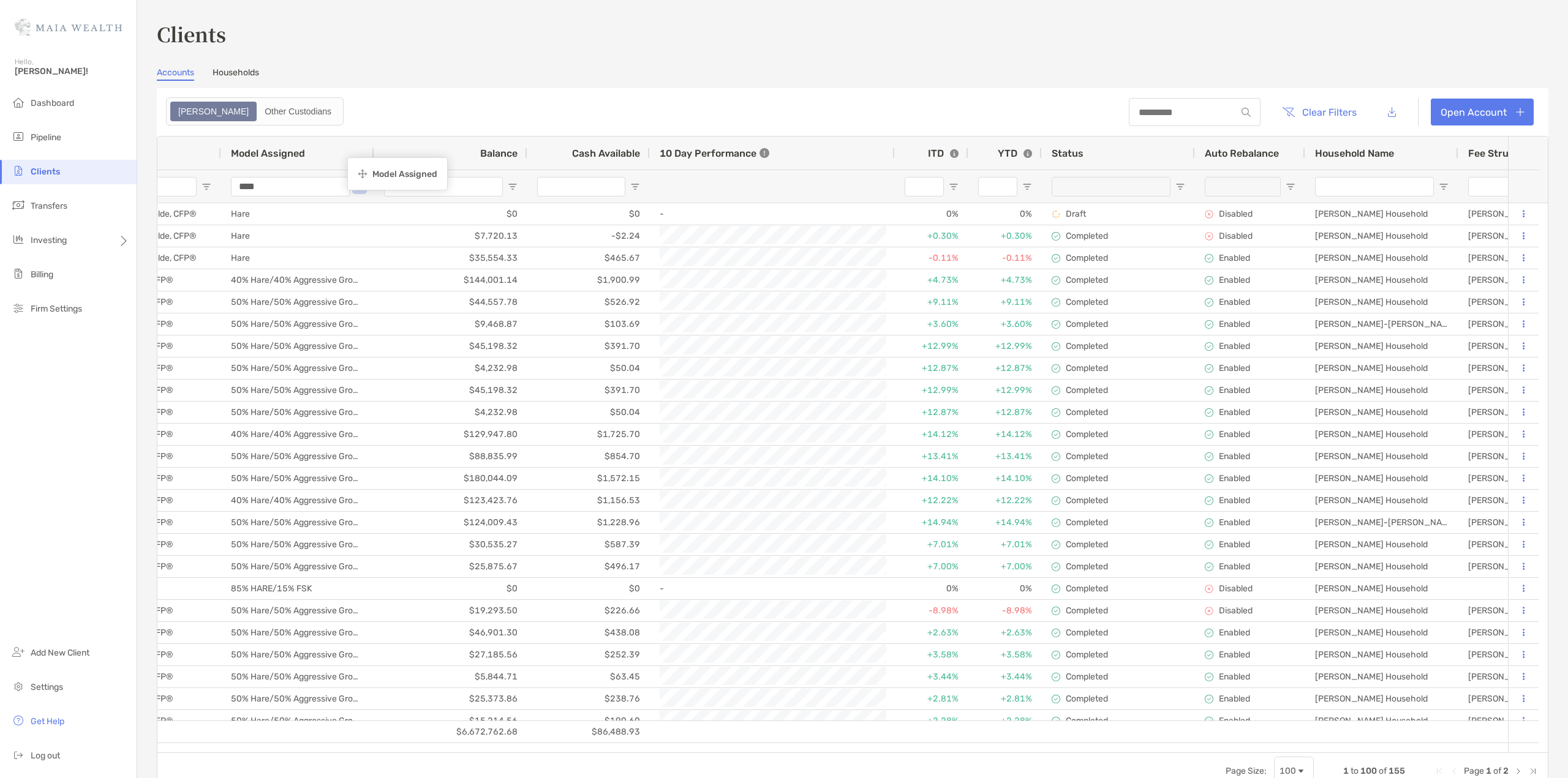 drag, startPoint x: 1125, startPoint y: 155, endPoint x: 353, endPoint y: 159, distance: 772.0104 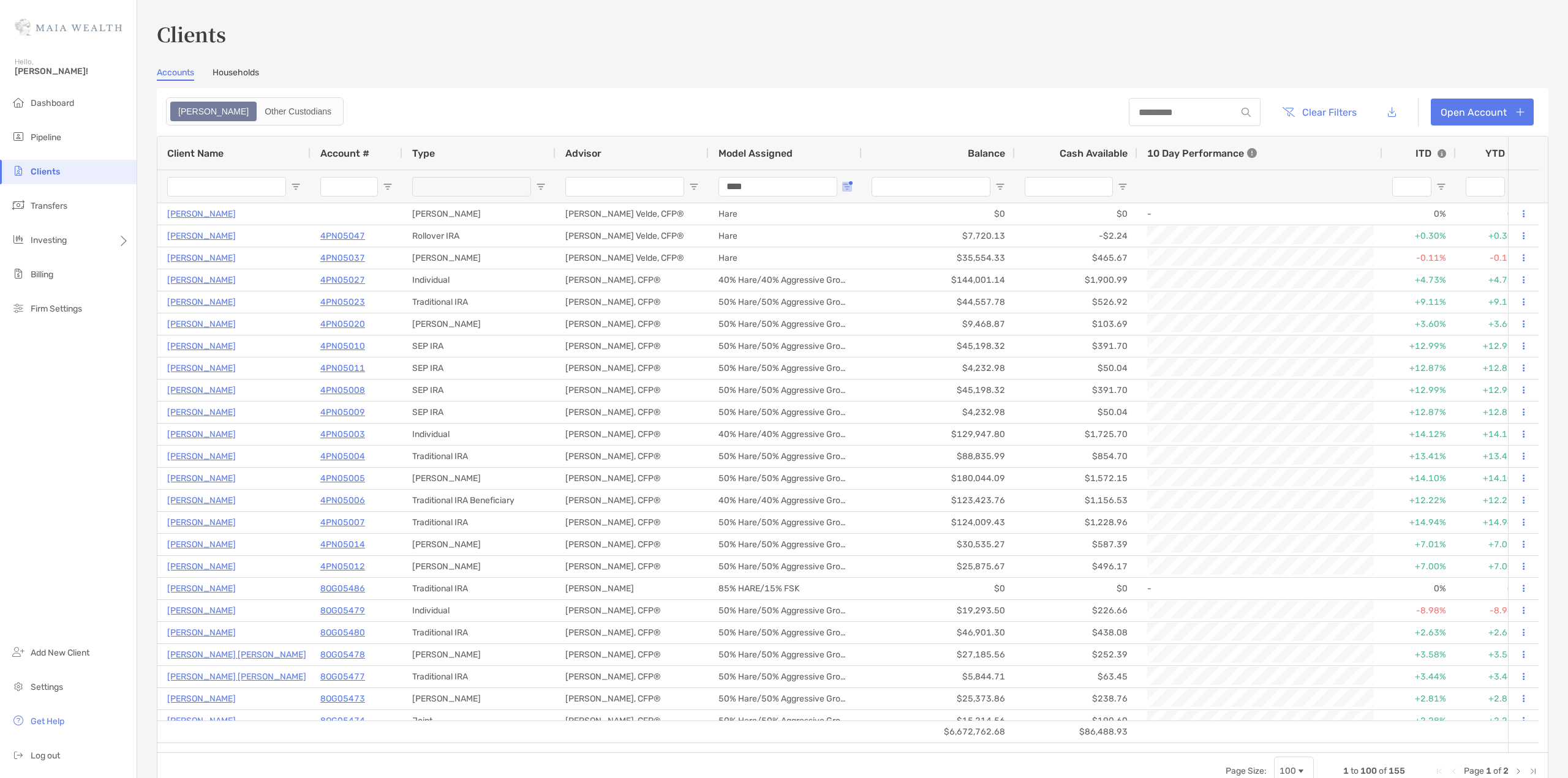 click at bounding box center (847, 187) 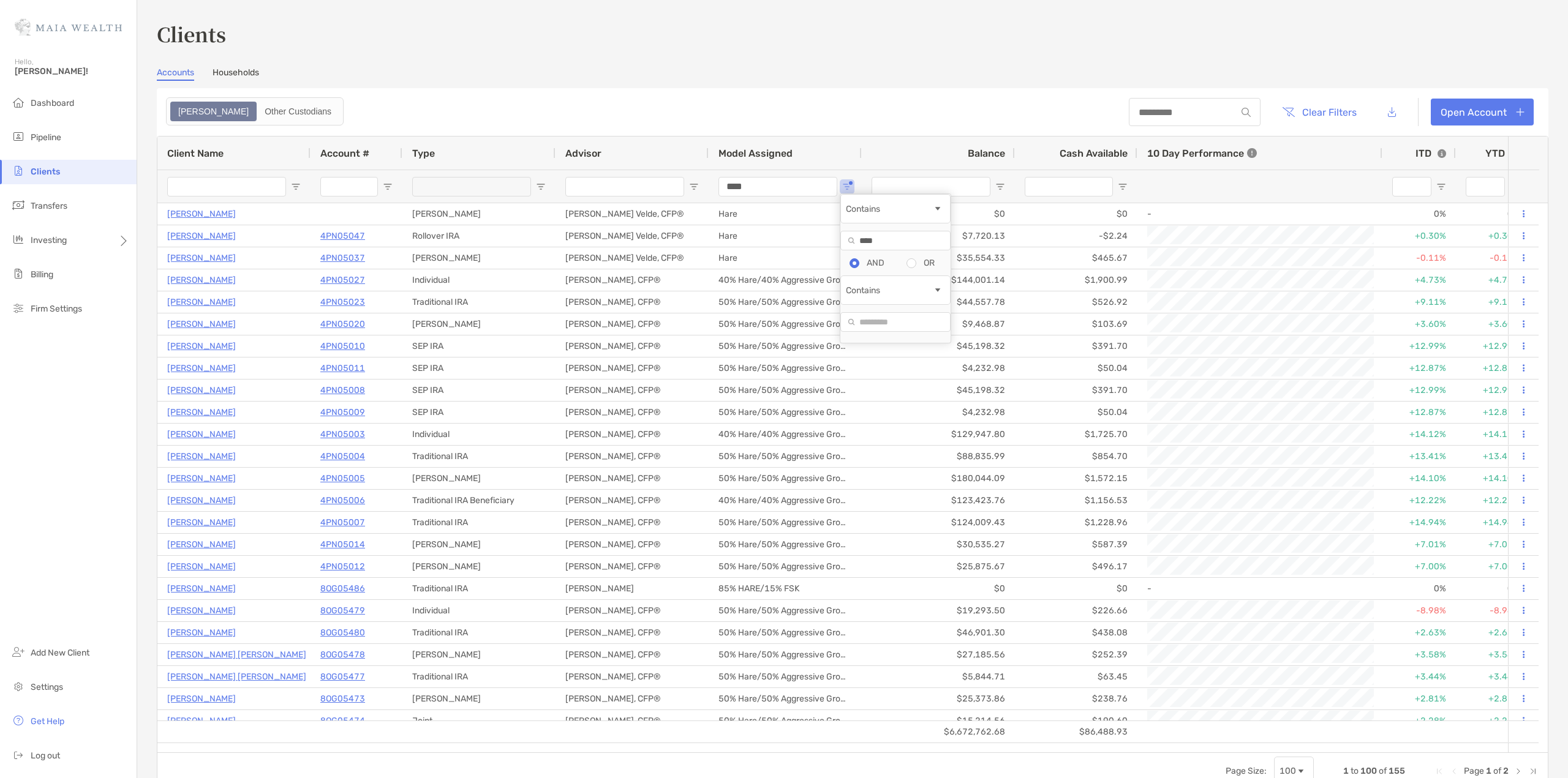 drag, startPoint x: 790, startPoint y: 187, endPoint x: 631, endPoint y: 185, distance: 159.01258 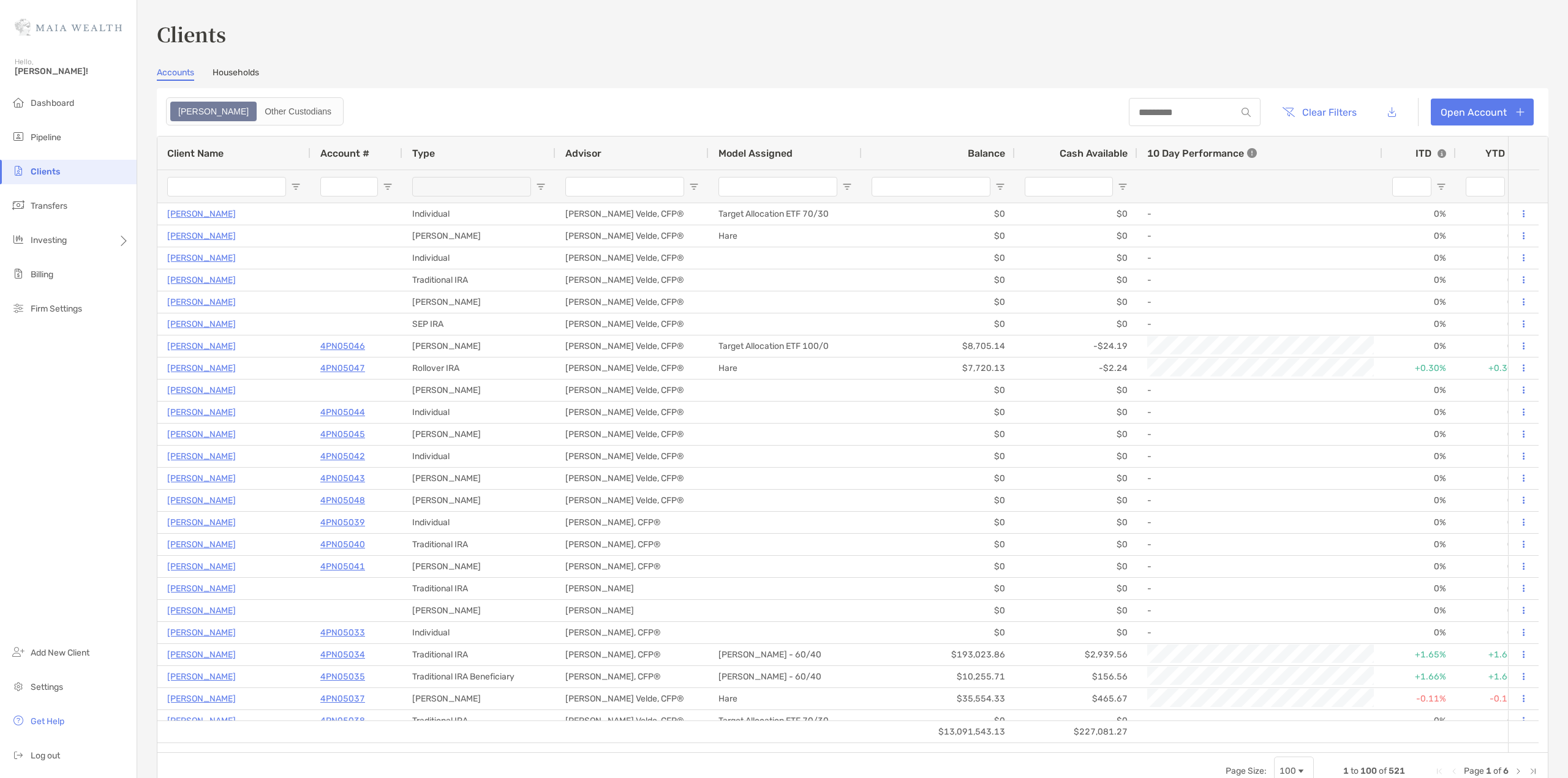 click at bounding box center (847, 187) 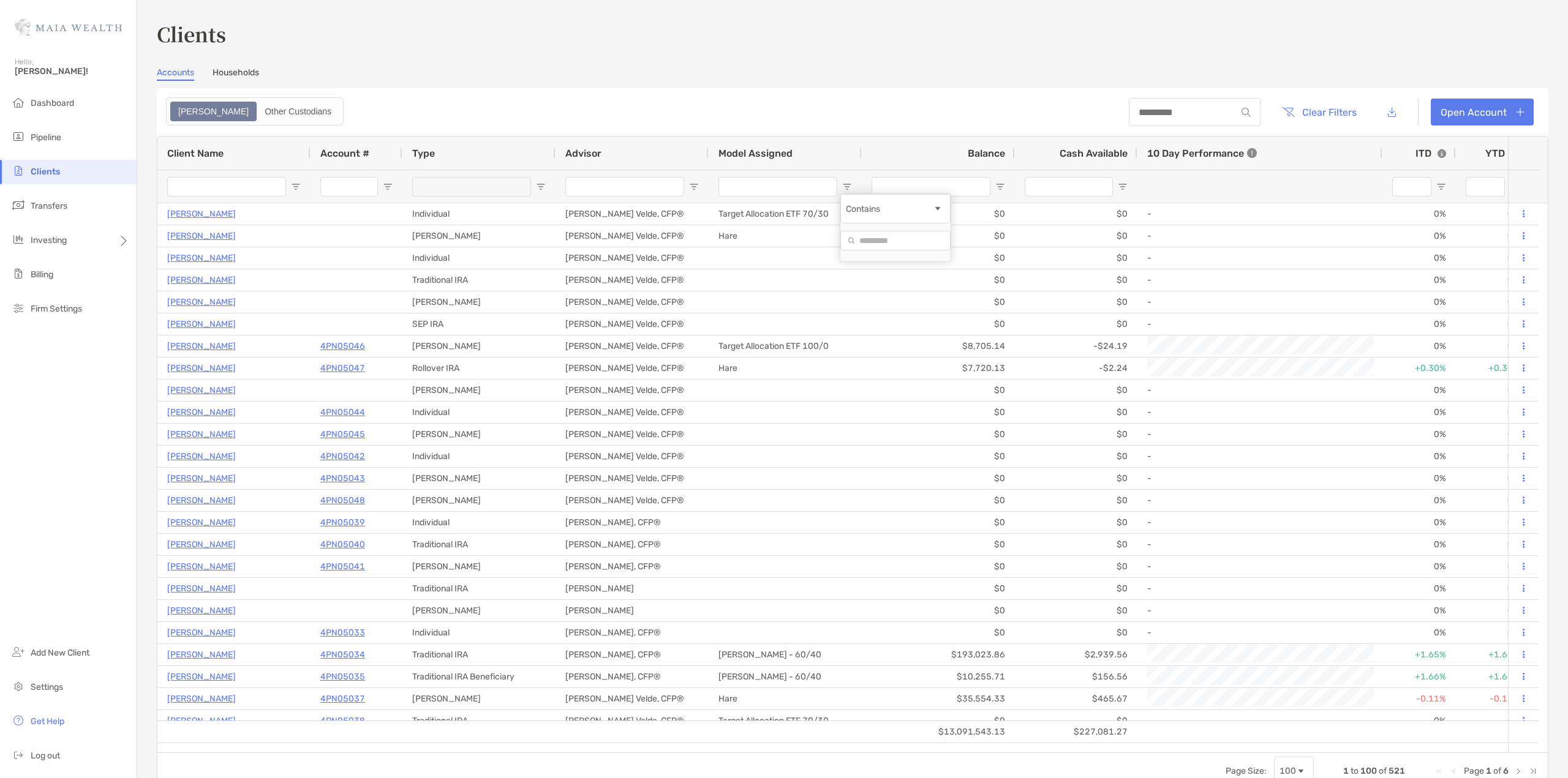 click on "Contains" at bounding box center [889, 209] 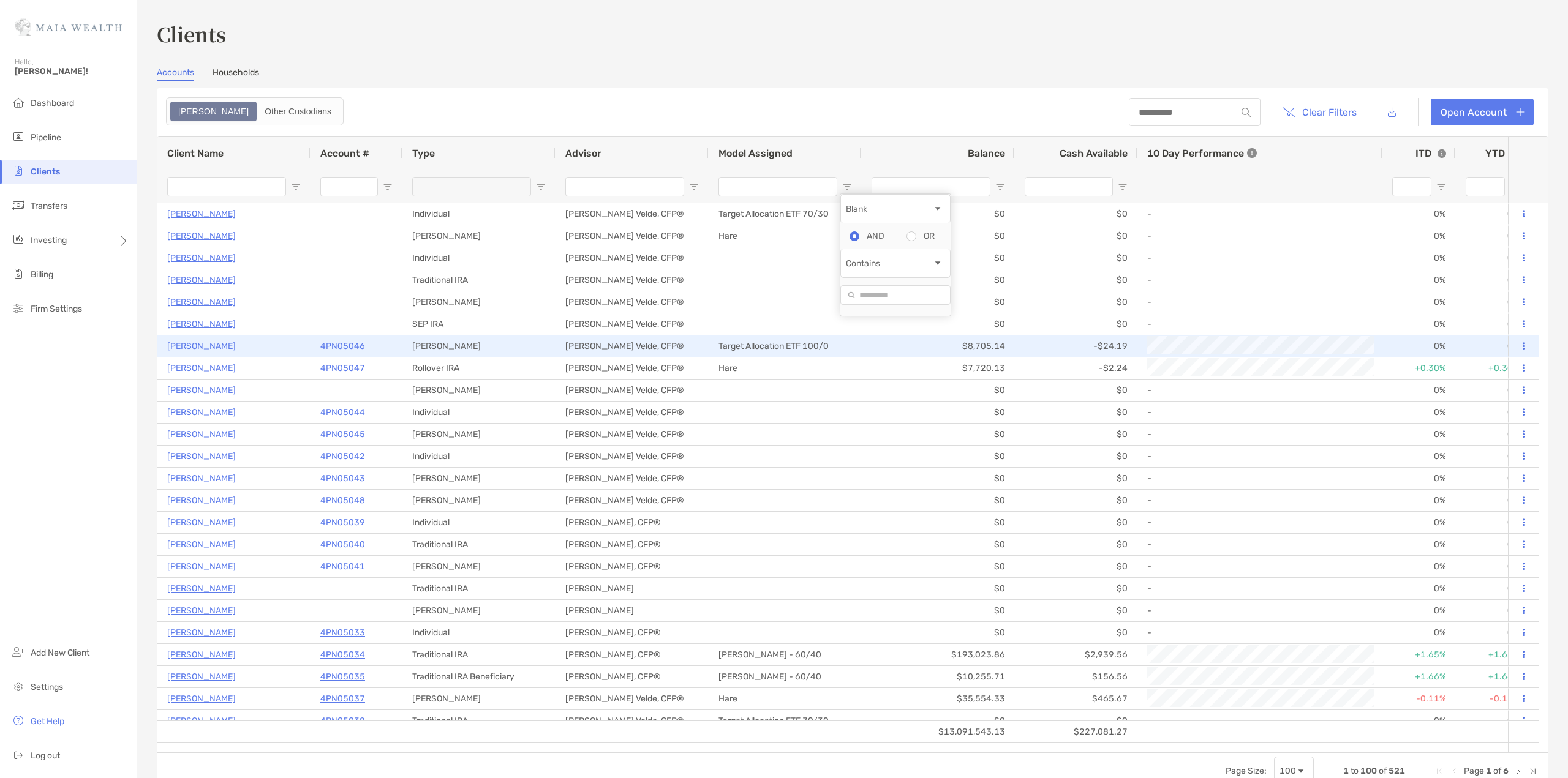 type on "*****" 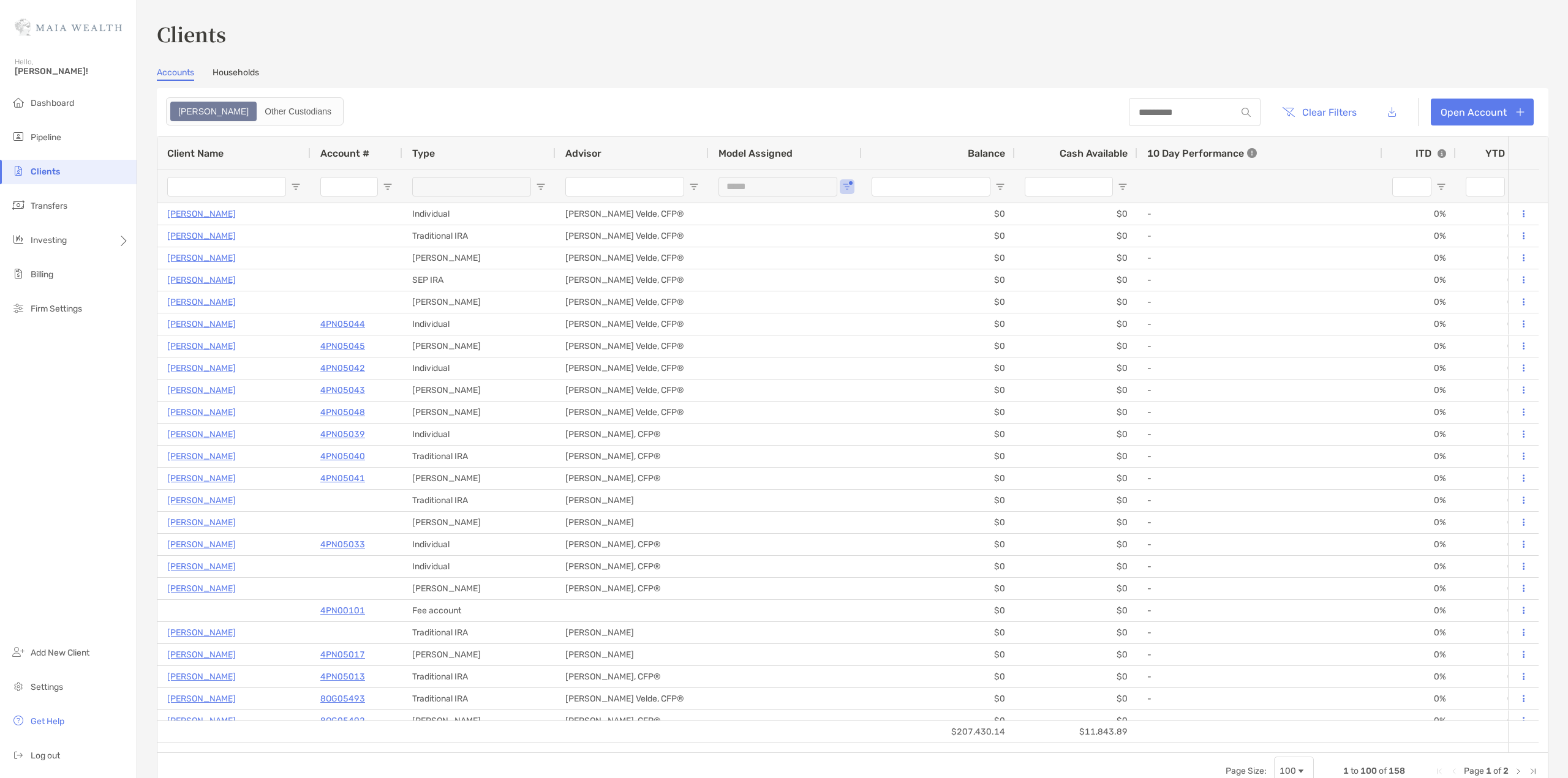 click on "Clear Filters Open Account" at bounding box center (853, 112) 